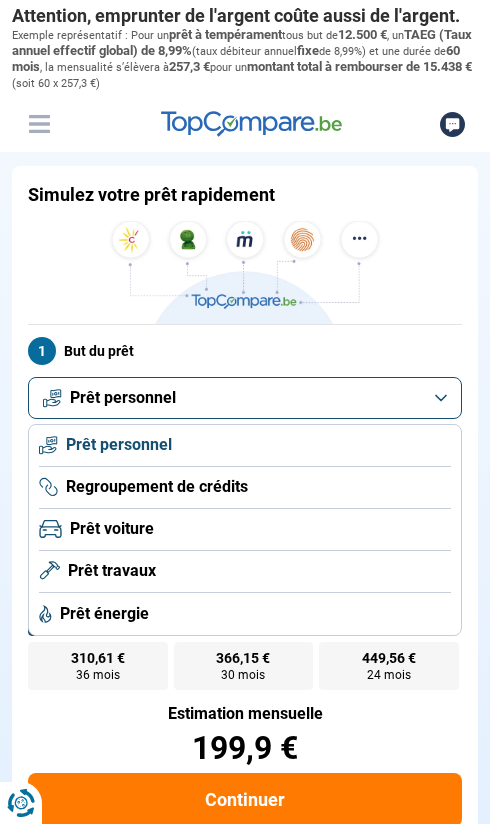 scroll, scrollTop: 0, scrollLeft: 0, axis: both 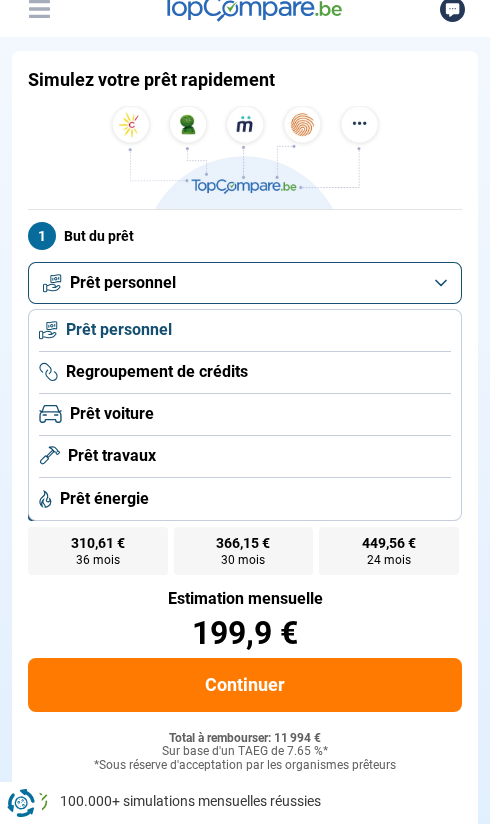 click on "Prêt voiture" 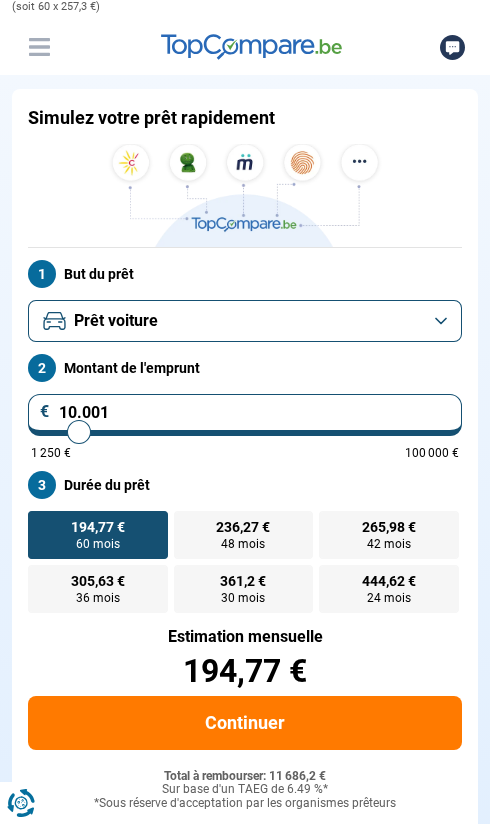 scroll, scrollTop: 76, scrollLeft: 0, axis: vertical 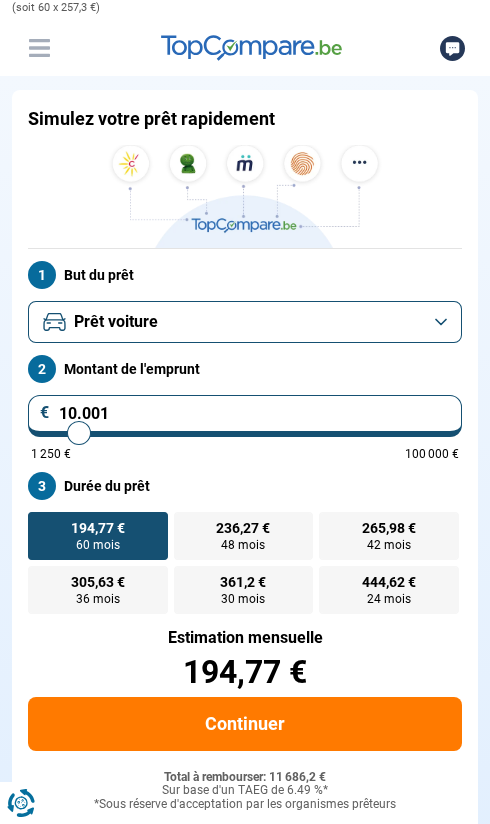 type on "10.750" 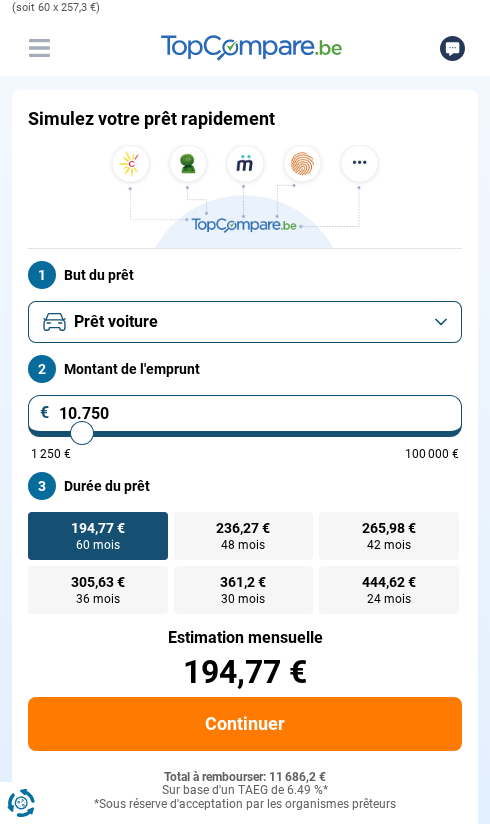 type on "14.000" 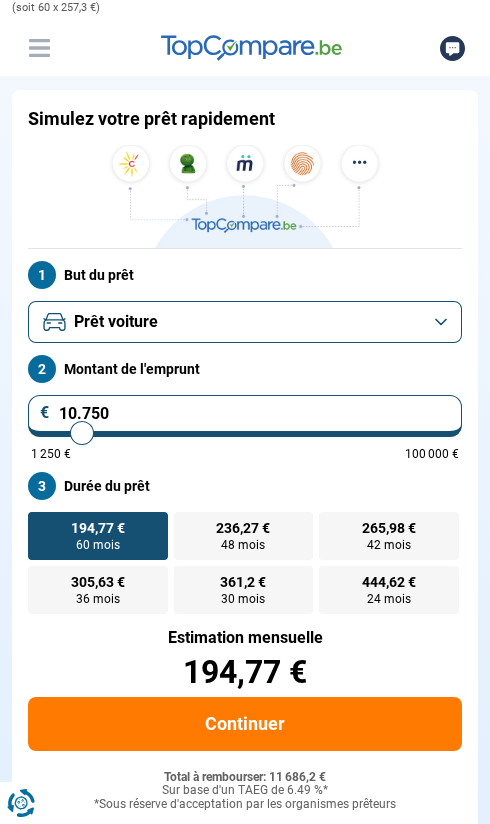 type on "14000" 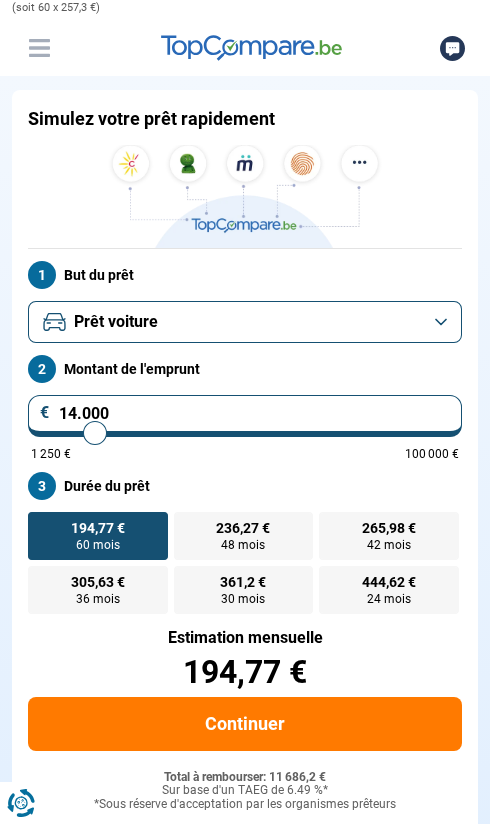 type on "14.750" 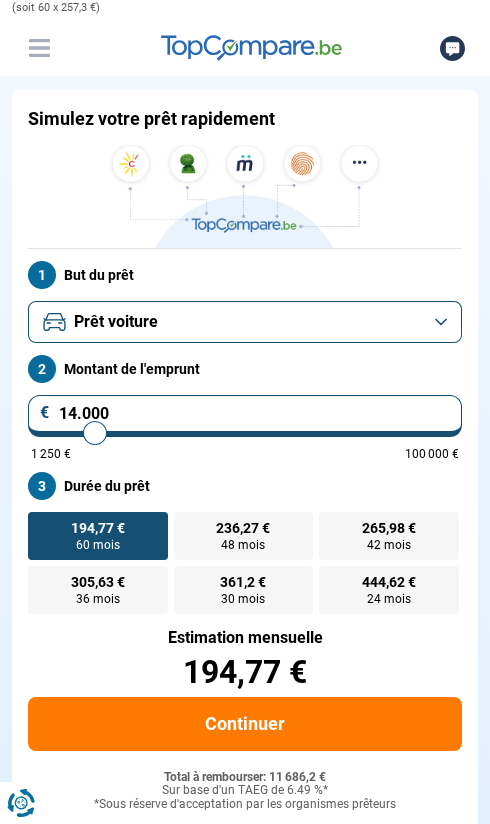 type on "14750" 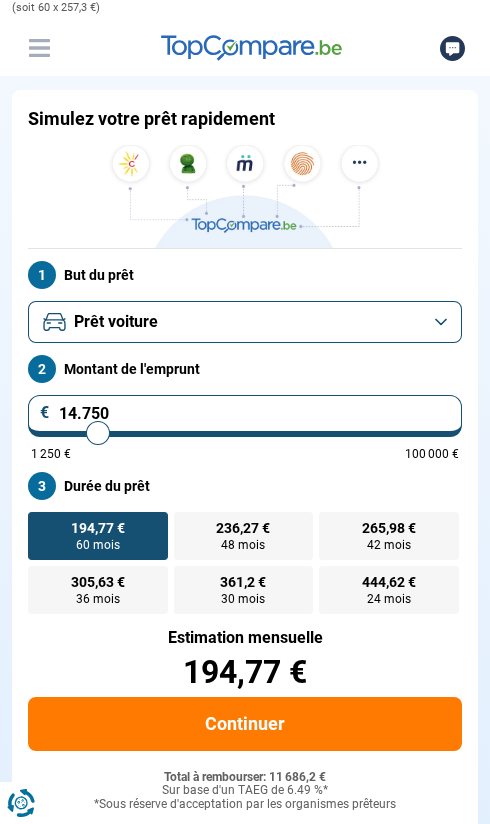 type on "15.750" 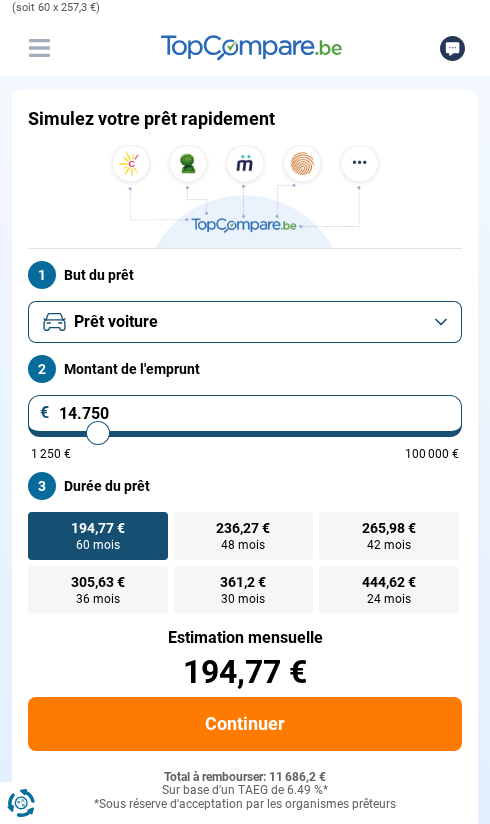 type on "15750" 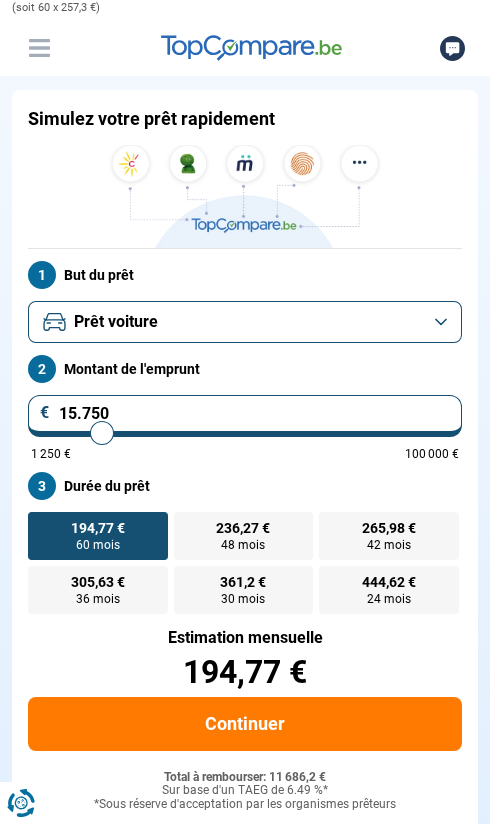 type on "16.250" 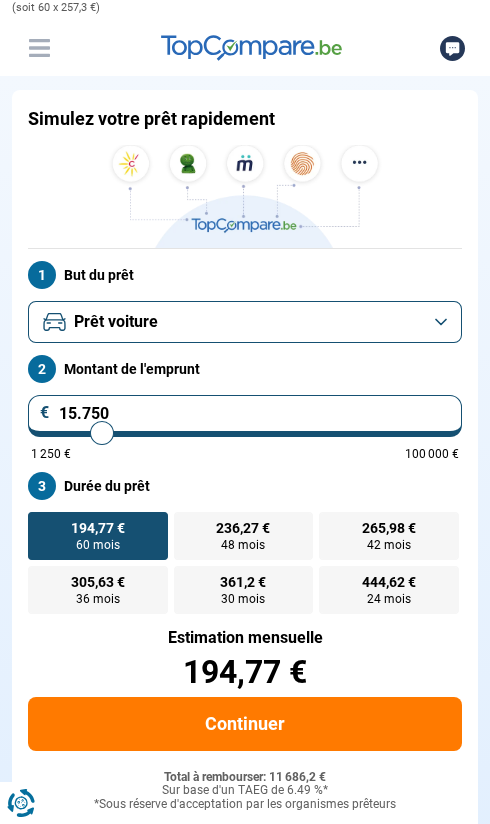 type on "16250" 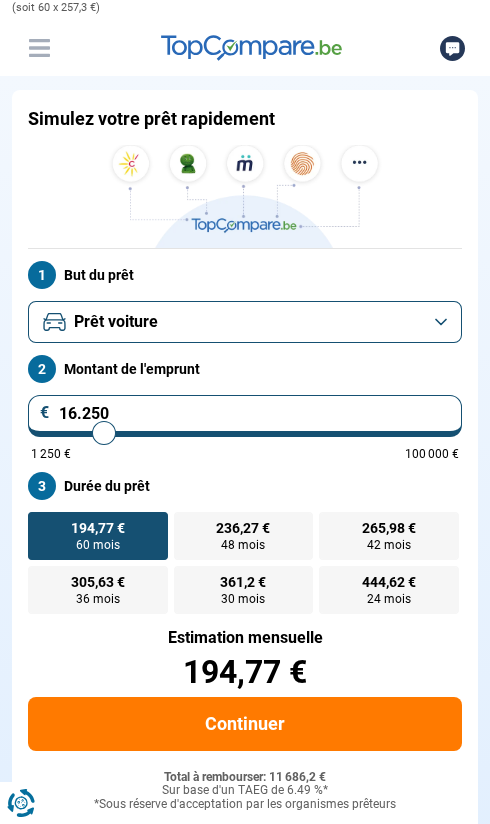 type on "17.000" 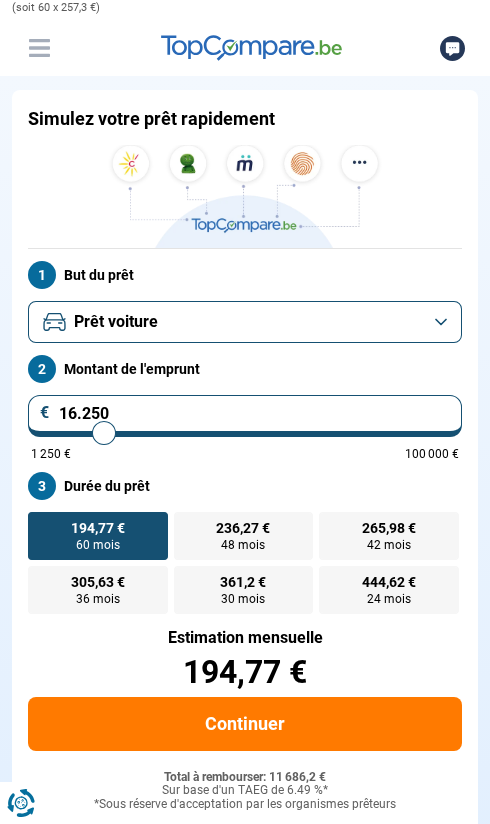 type on "17000" 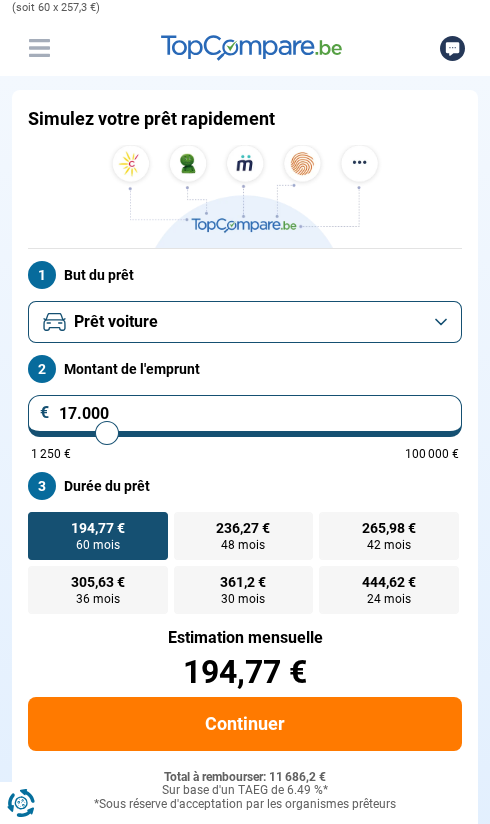 type on "17.750" 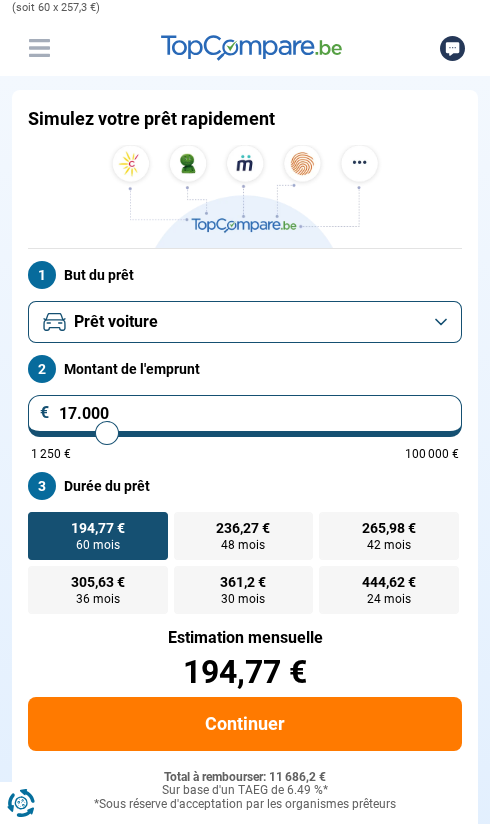 type on "17750" 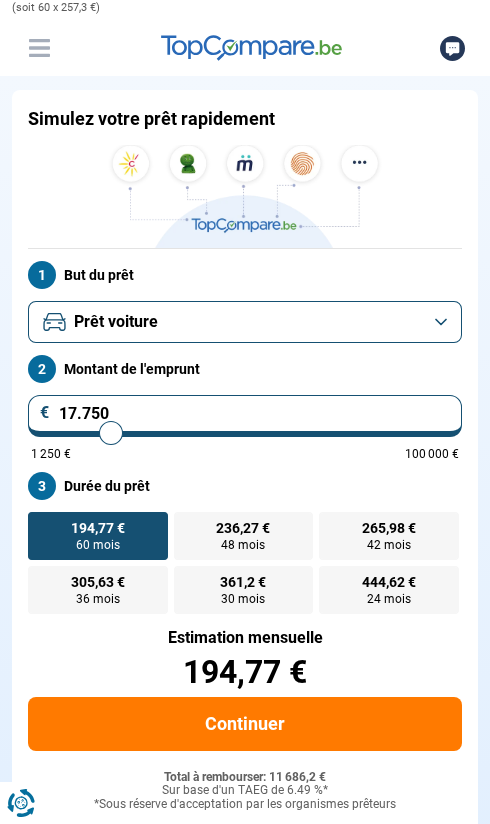 type on "18.250" 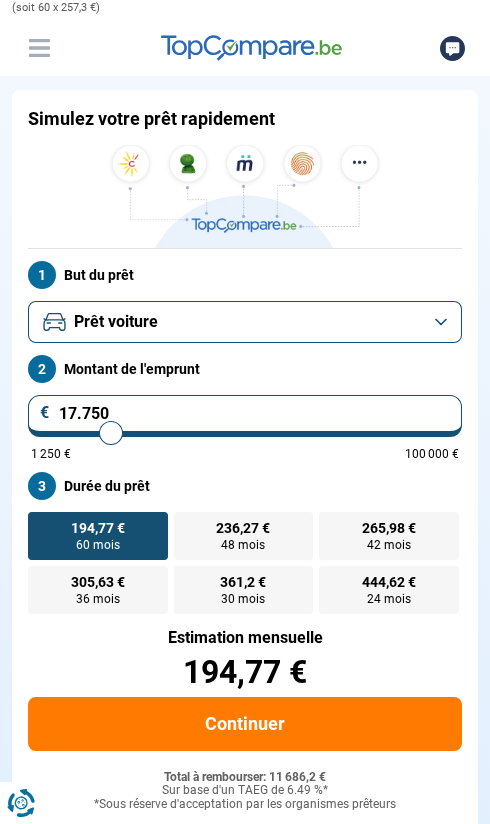 type on "18250" 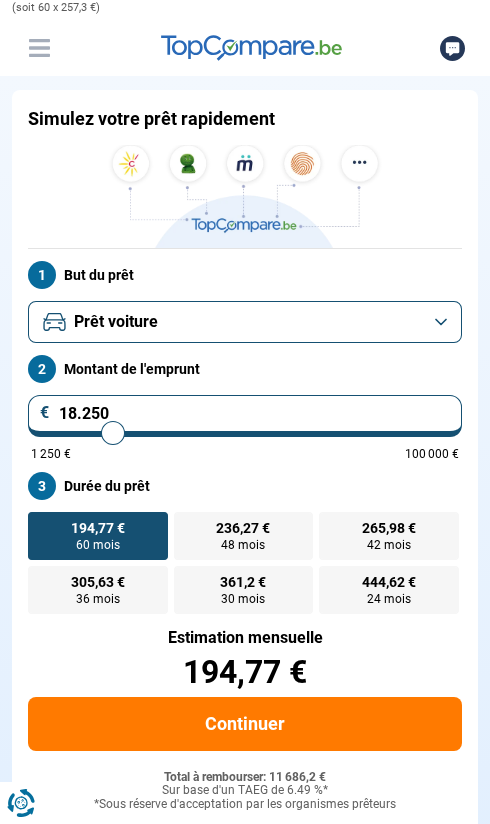type on "19.000" 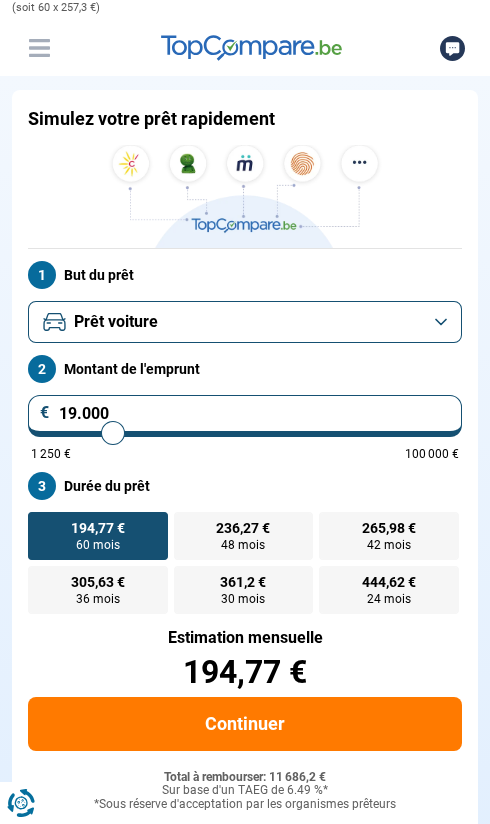 type on "19000" 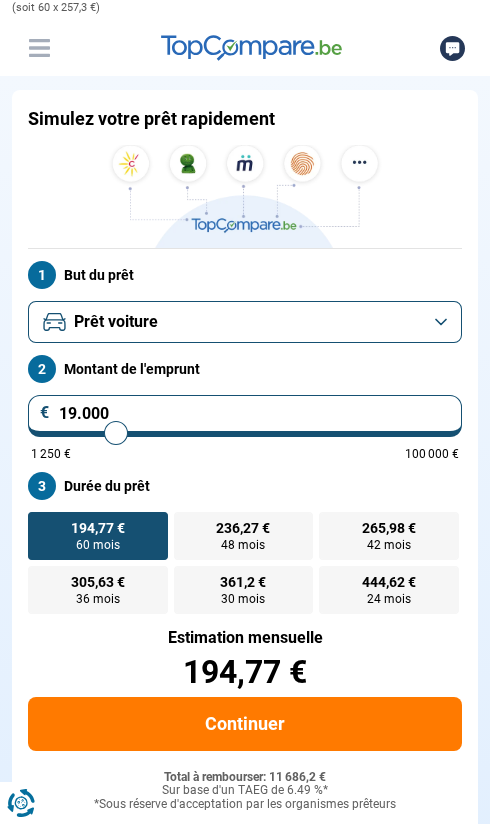 type on "19.750" 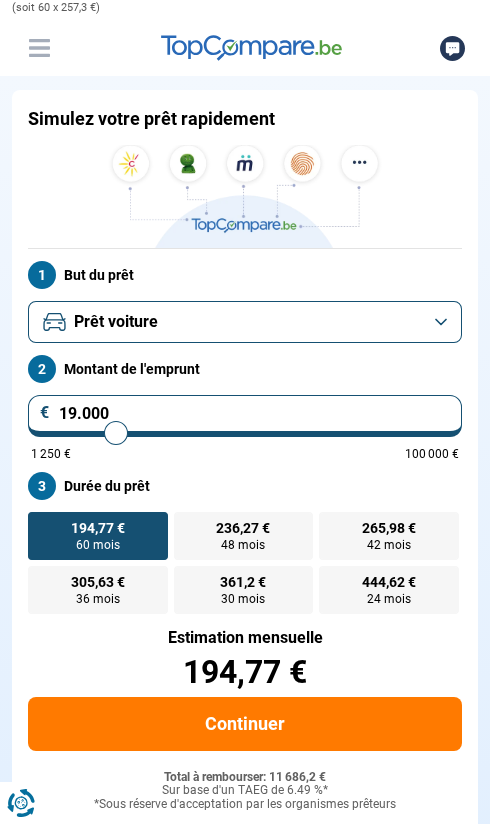 type on "19750" 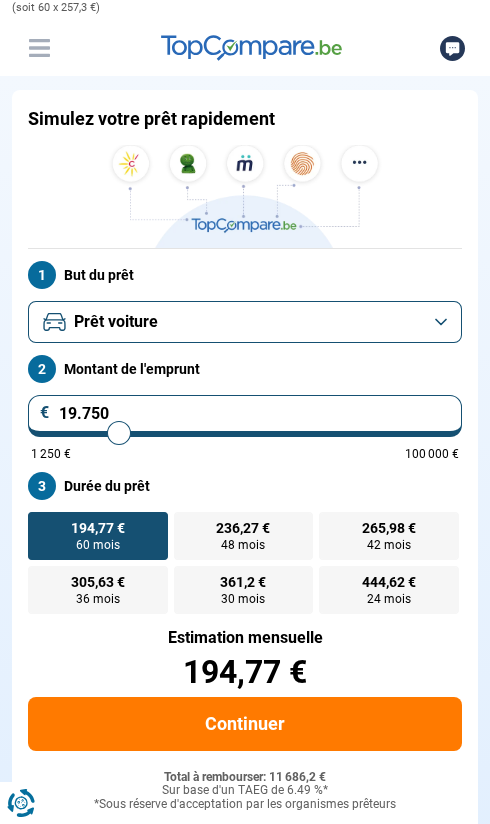 type on "20.500" 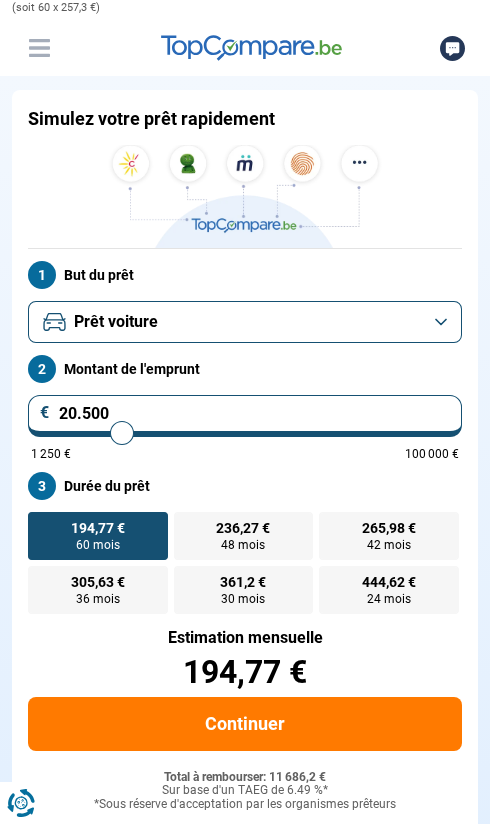 type on "21.000" 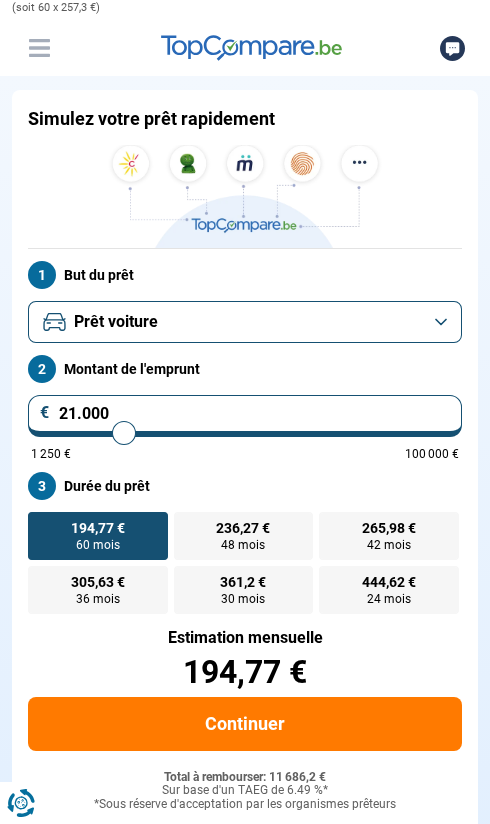type on "21.750" 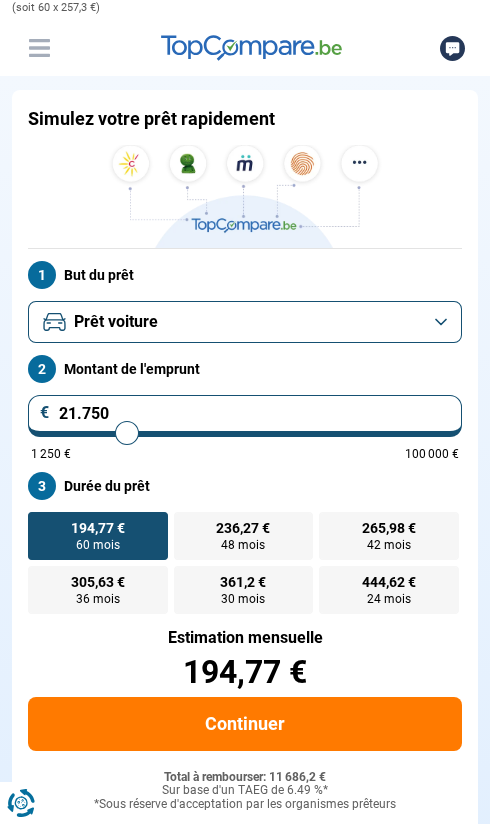 type on "22.500" 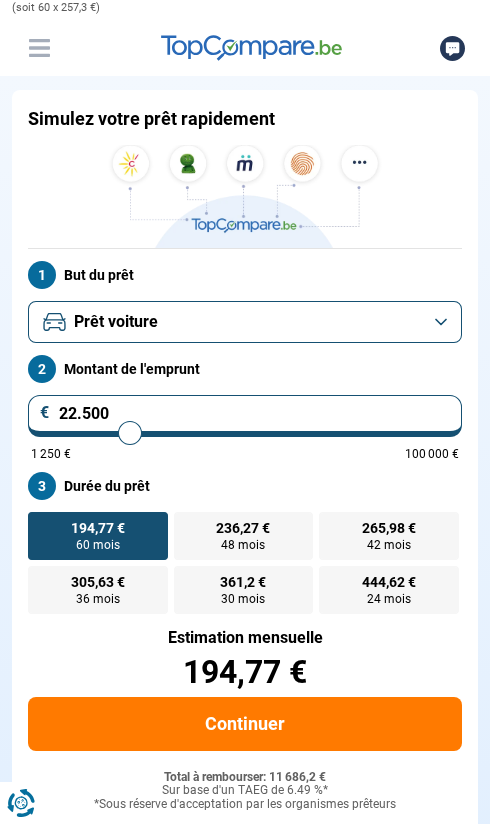type on "23.000" 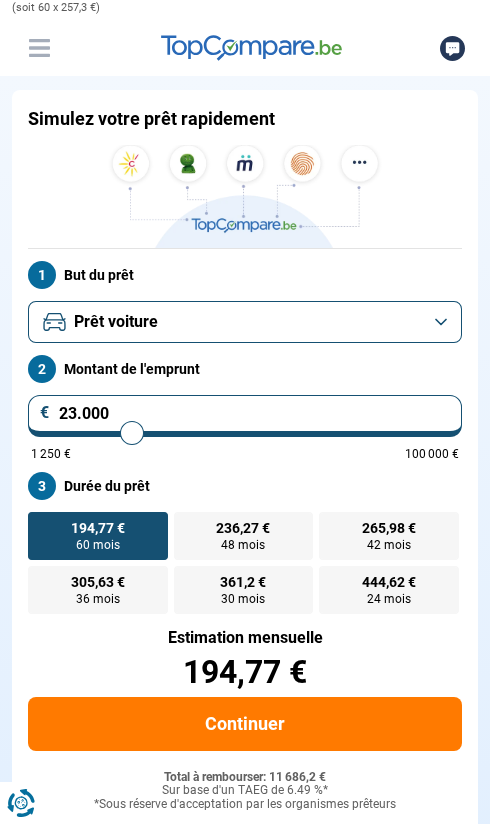 type on "23.500" 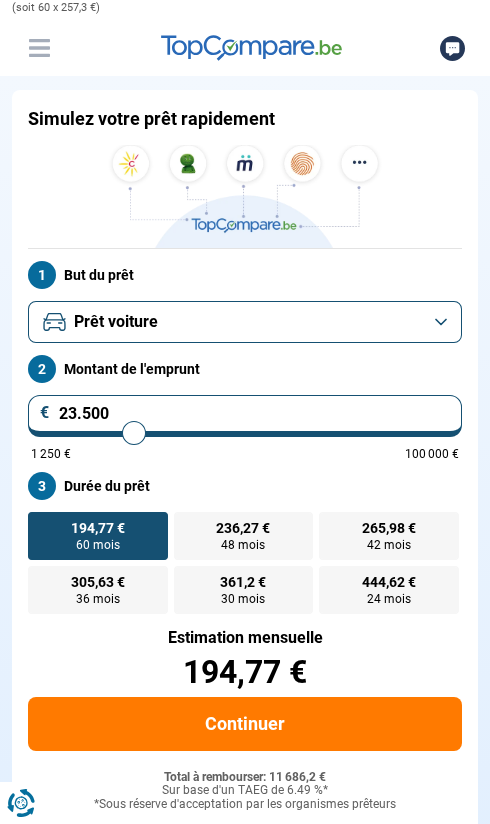 type on "24.000" 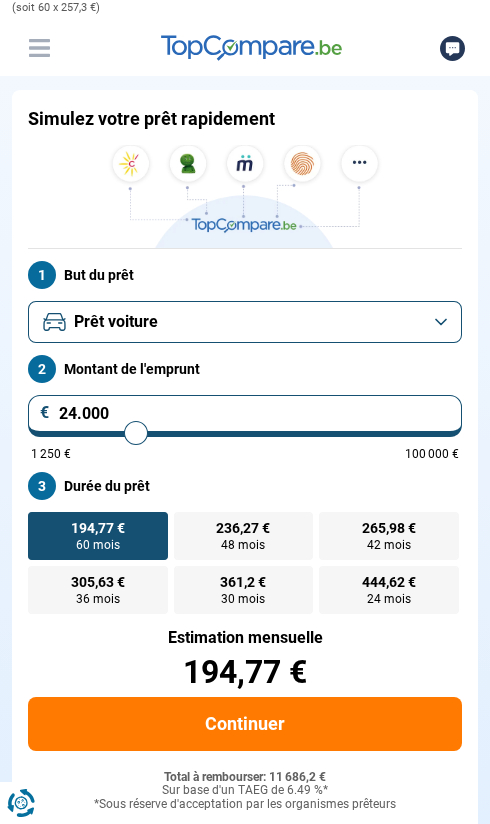 type on "24.500" 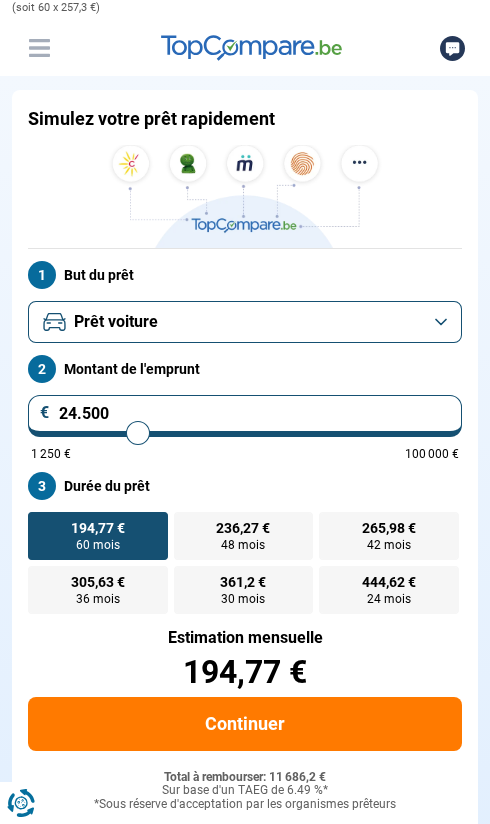 type on "25.000" 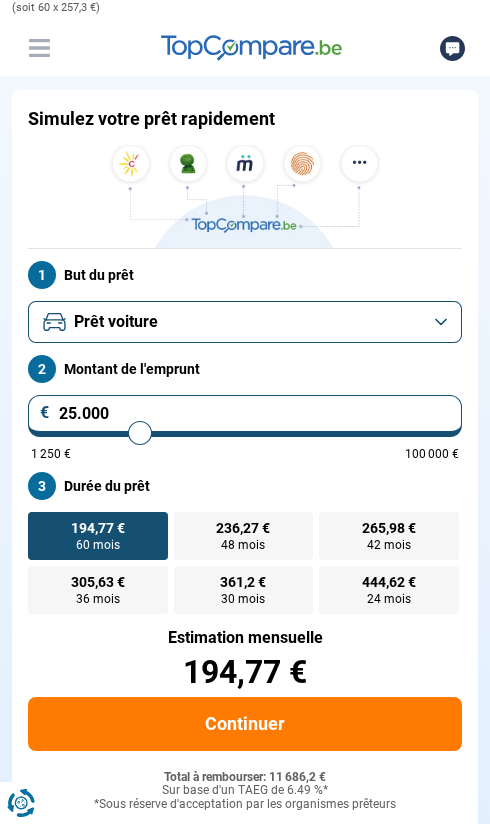 type on "25.250" 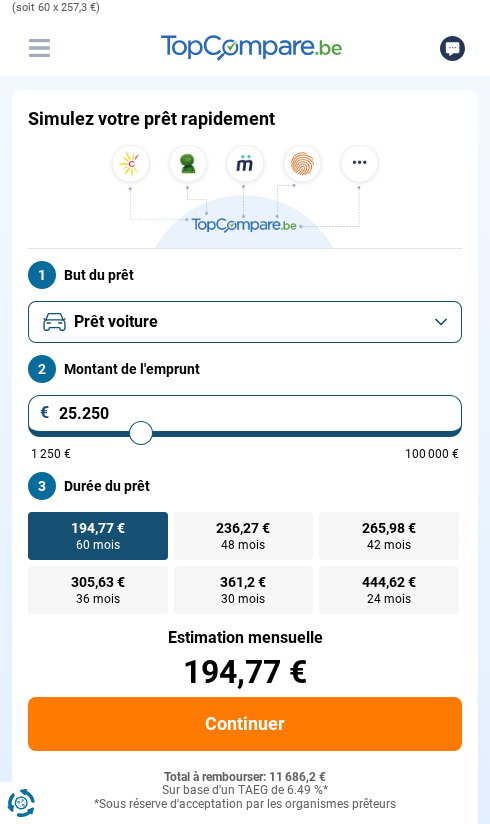 type on "25.500" 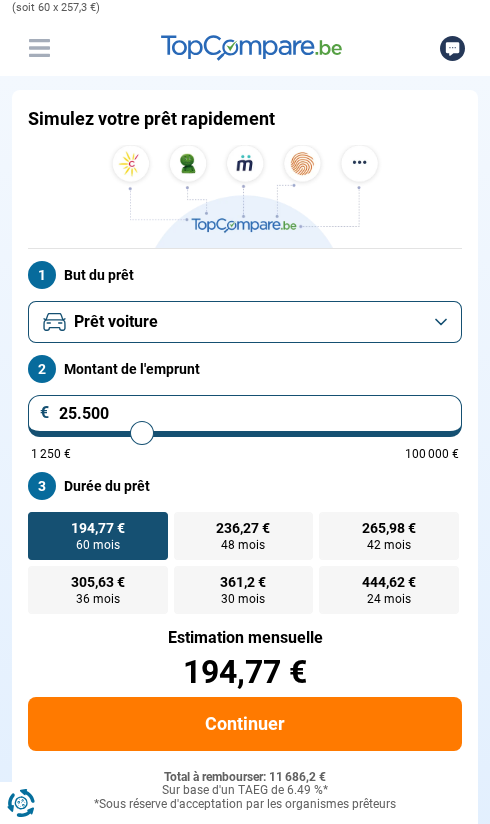 type on "25.750" 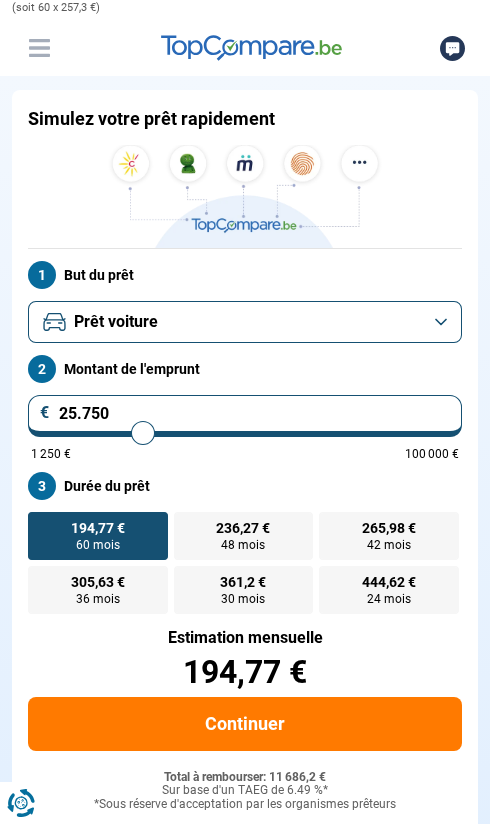type on "26.000" 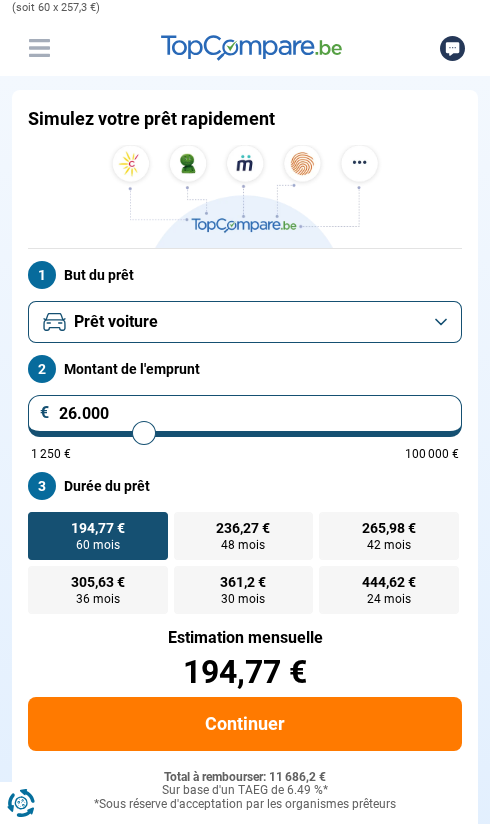 type on "26.250" 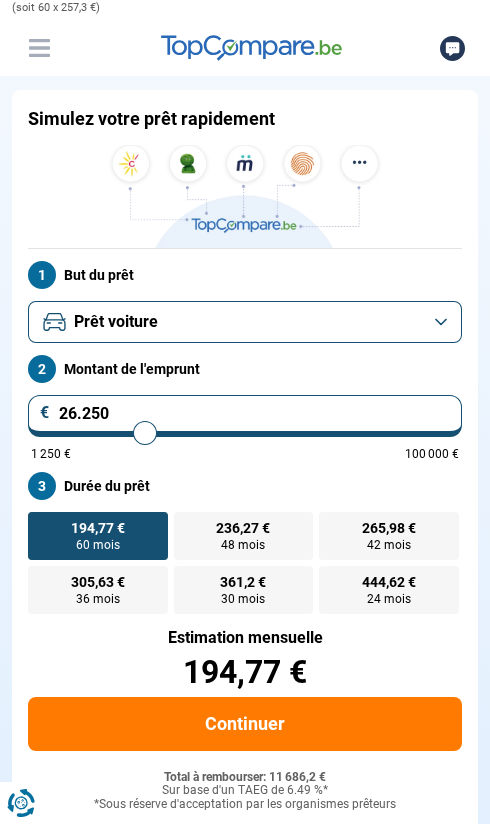 type on "26.500" 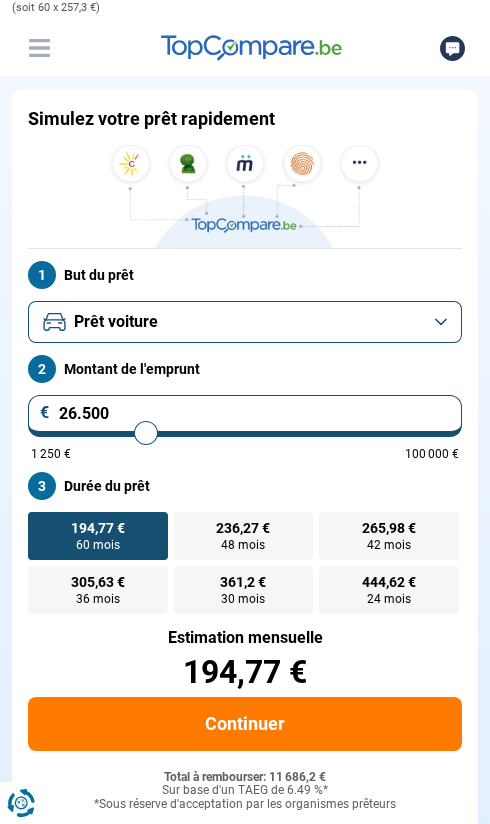 type on "26.750" 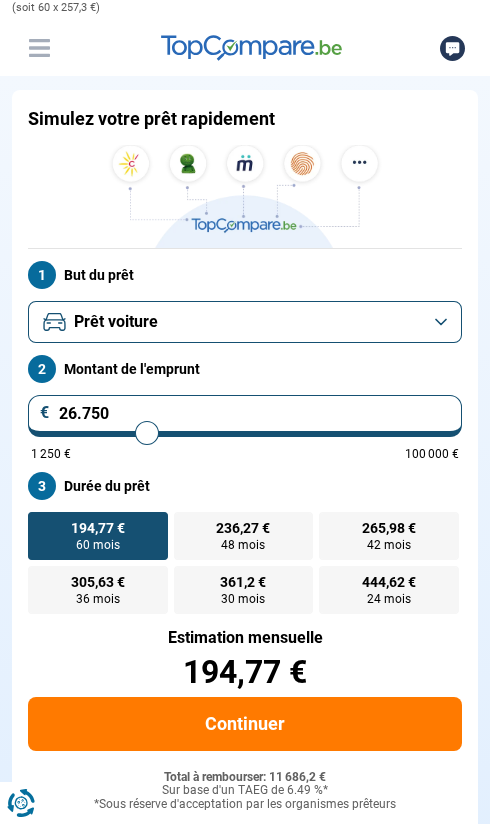 type on "27.000" 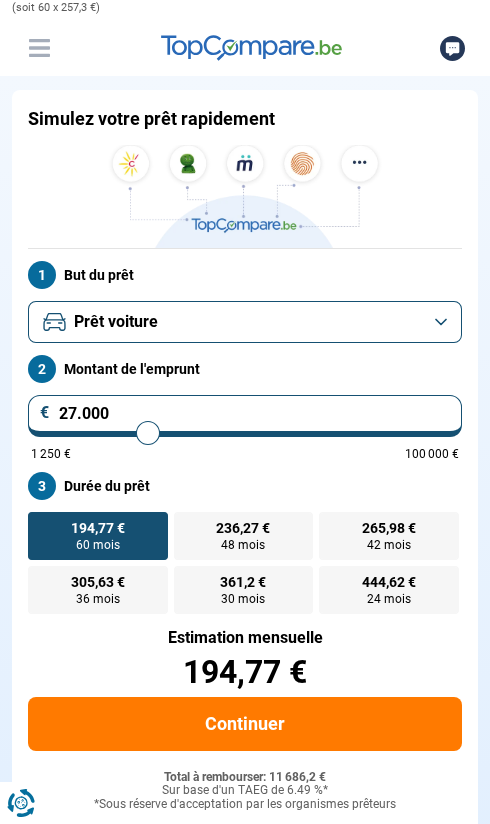 type on "27.250" 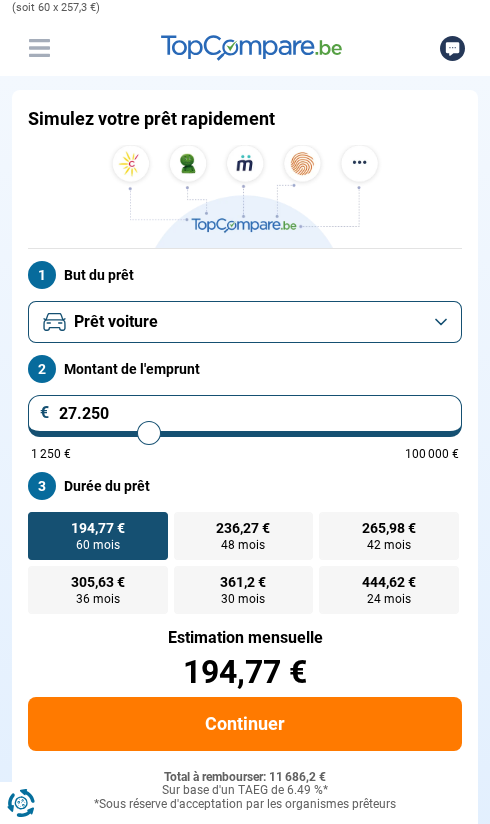 type on "27.500" 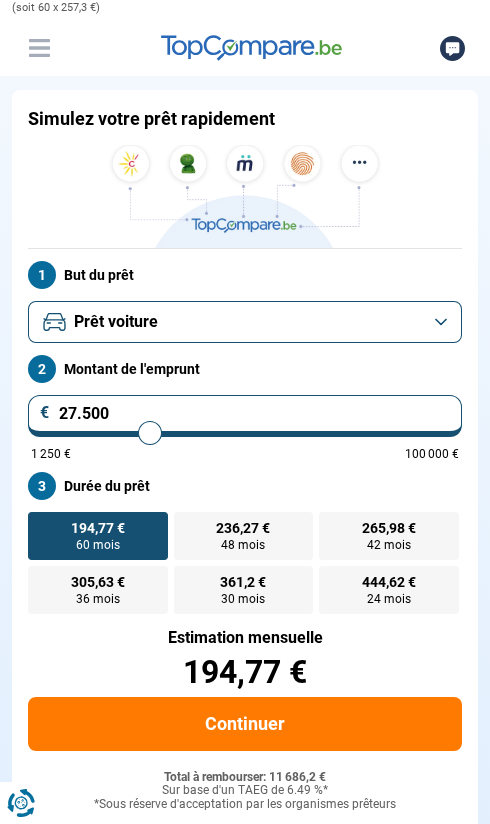 type on "27.750" 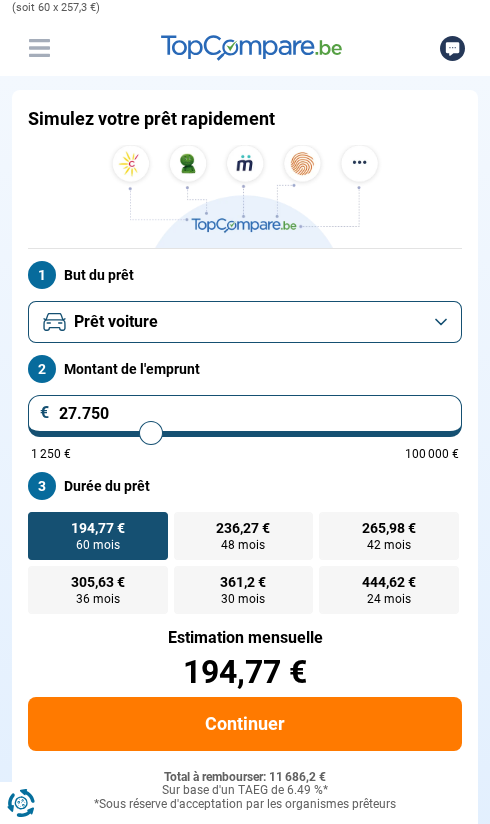 type on "28.000" 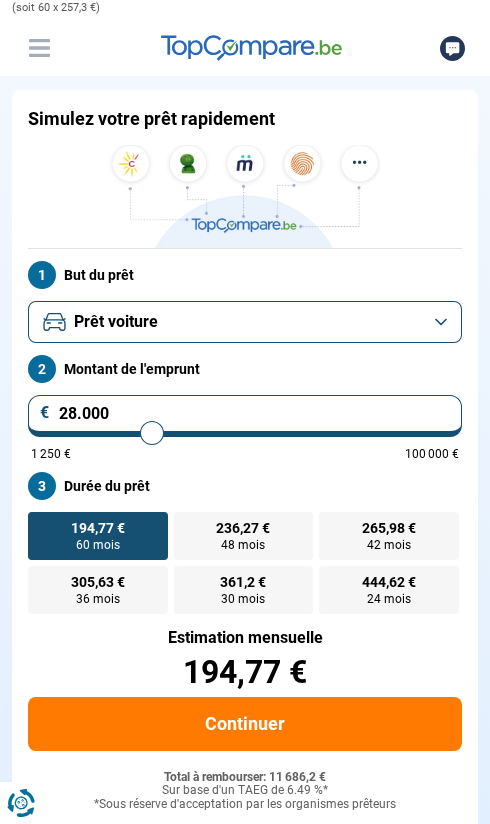 type on "28.250" 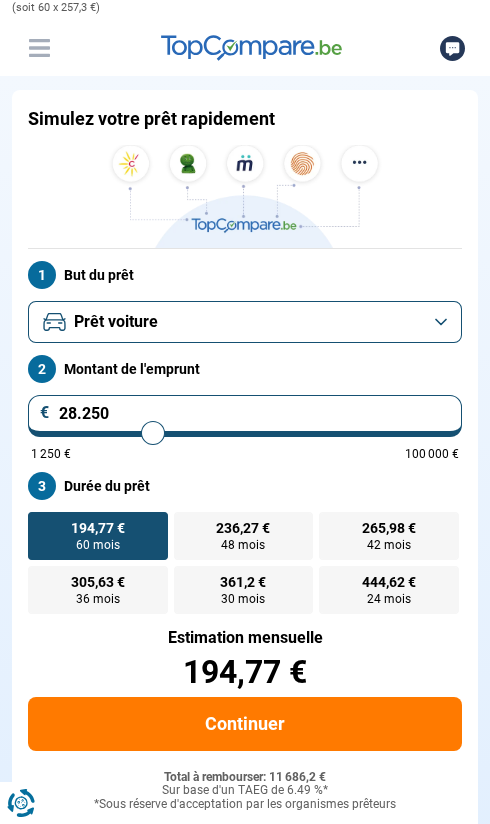 type on "28.500" 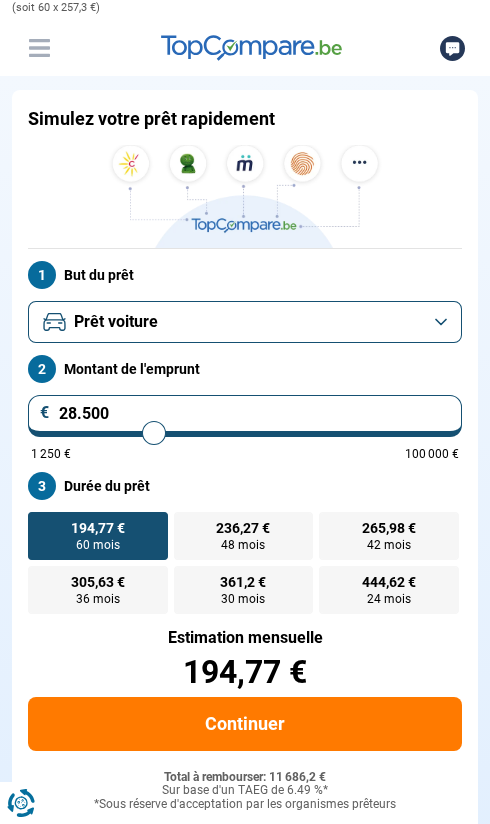 type on "28.750" 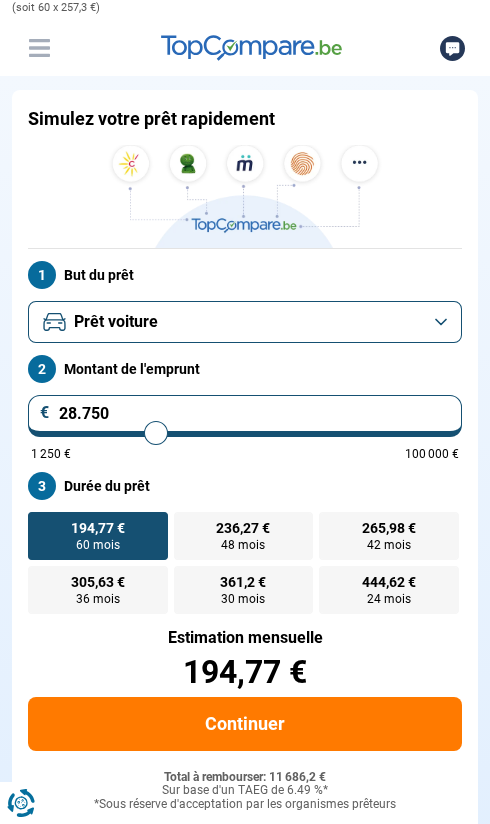 type on "28.500" 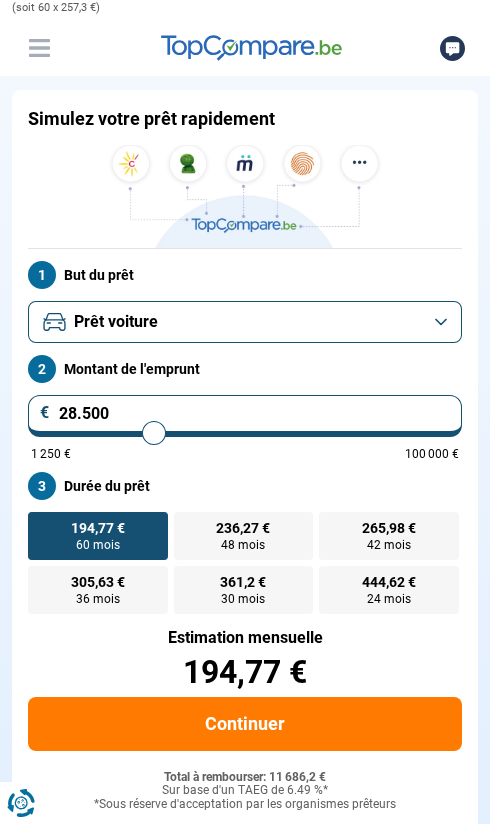 type on "28.250" 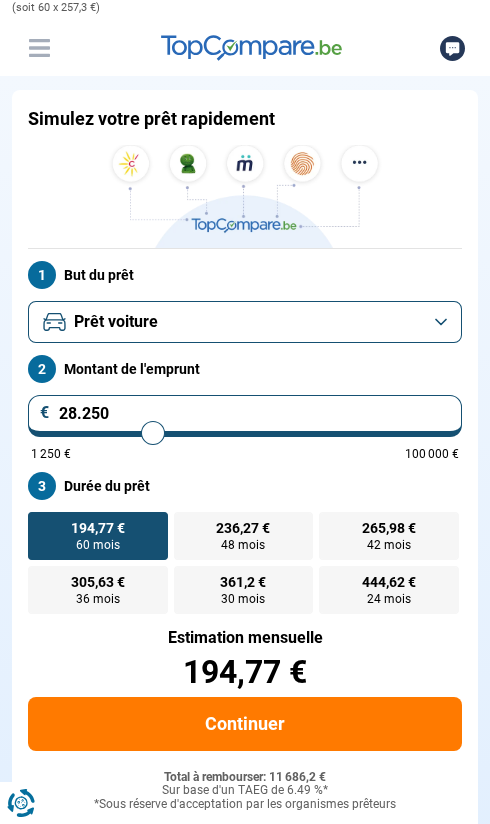 type on "28.000" 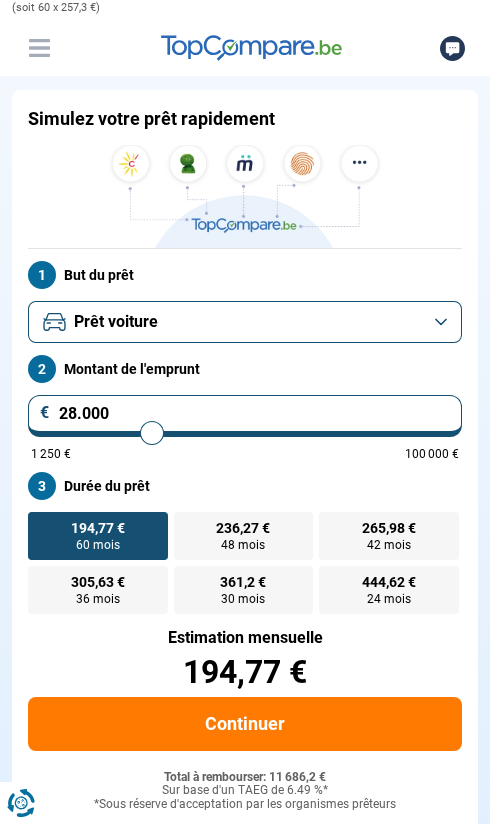 type on "27.750" 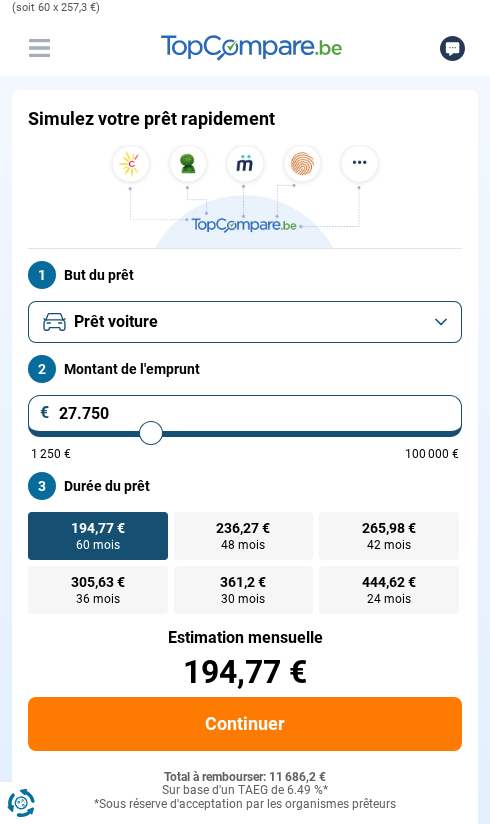 type on "27.500" 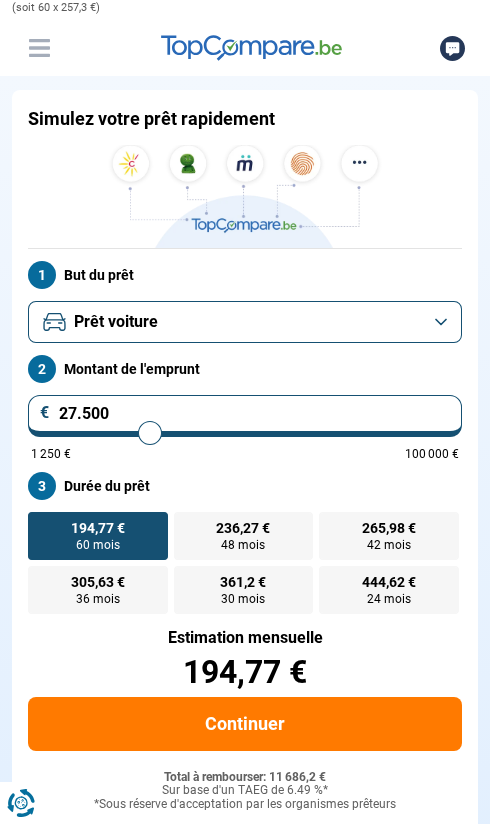 type on "27.250" 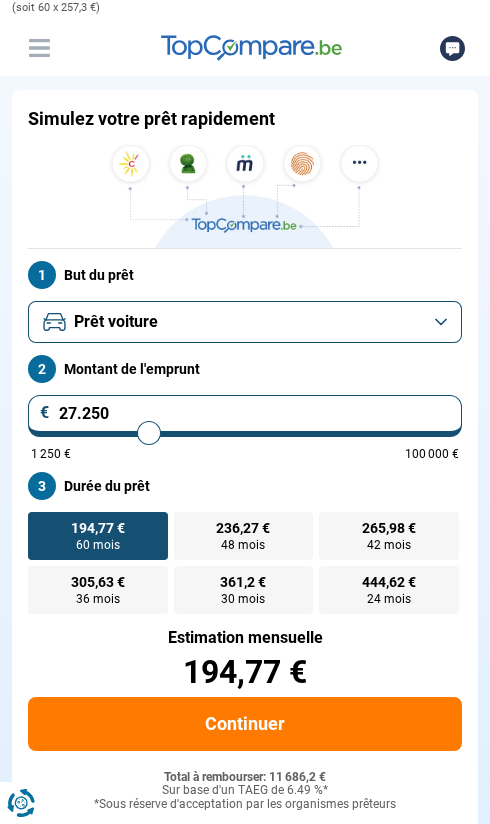 type on "27.000" 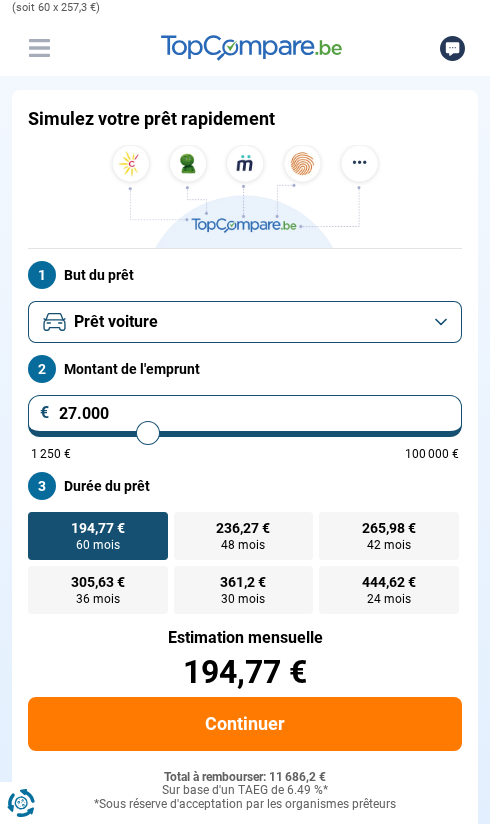 type on "26.750" 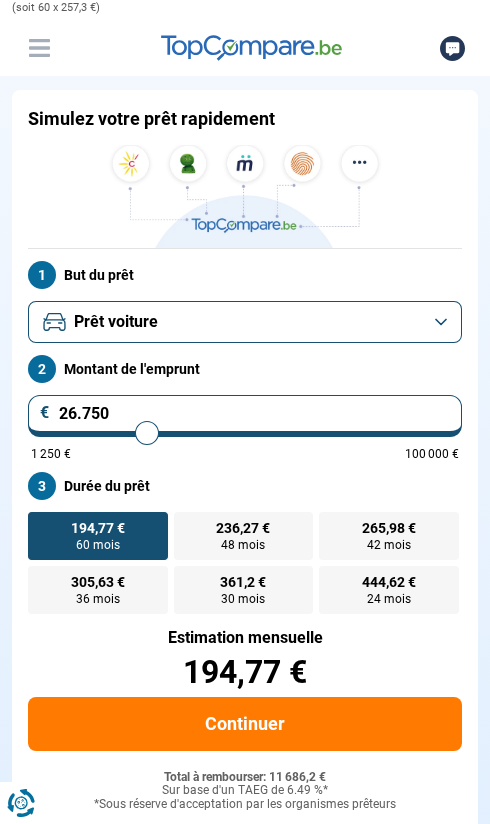 type on "26.500" 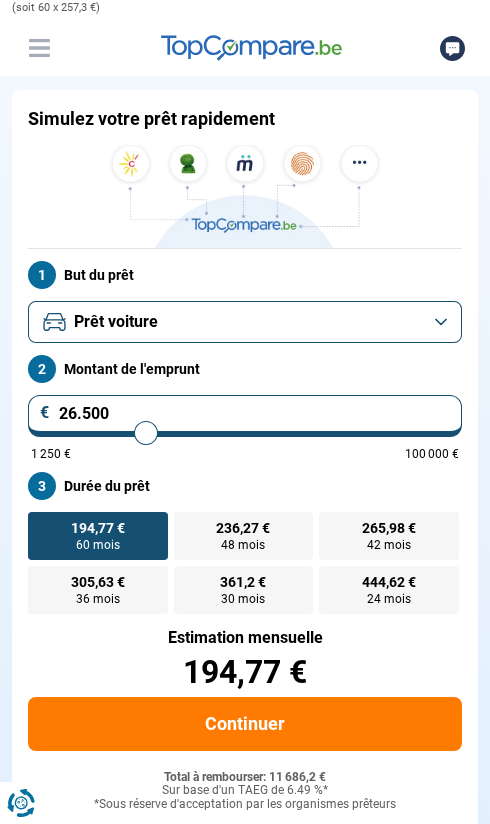 type on "26.250" 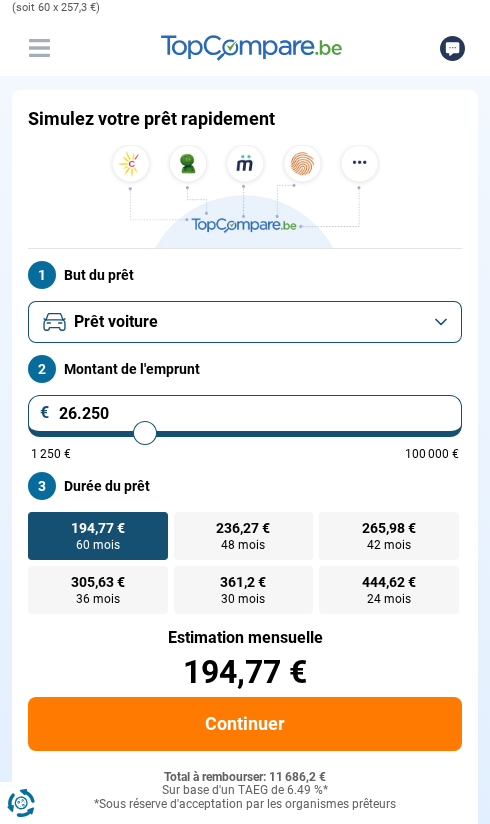 type on "26.000" 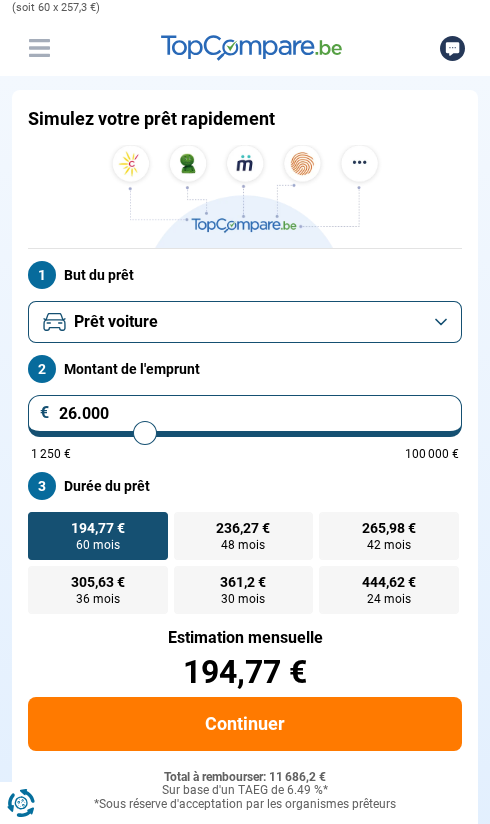 type on "26000" 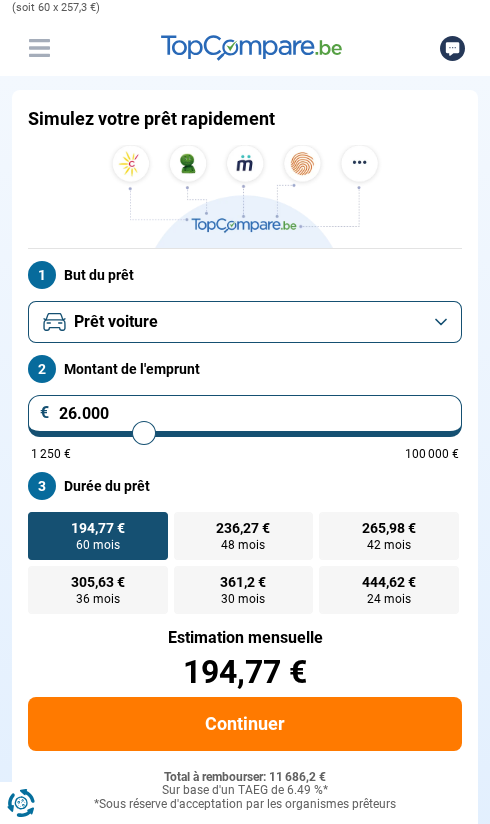 type on "25.750" 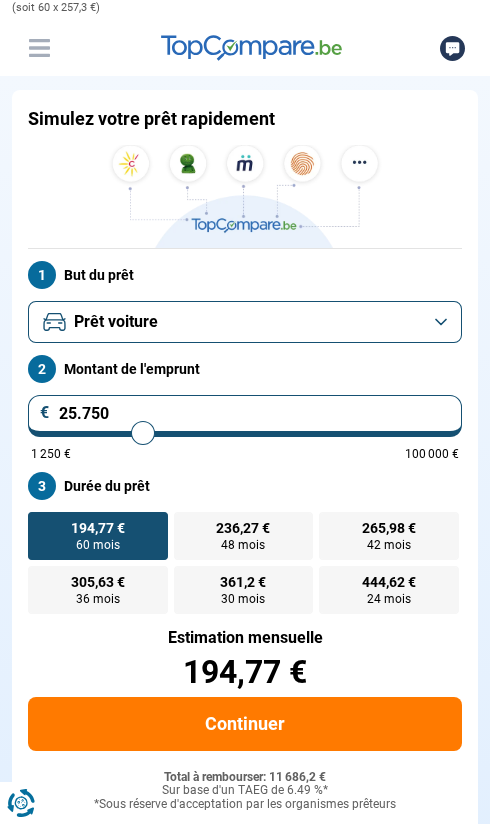 type on "25.500" 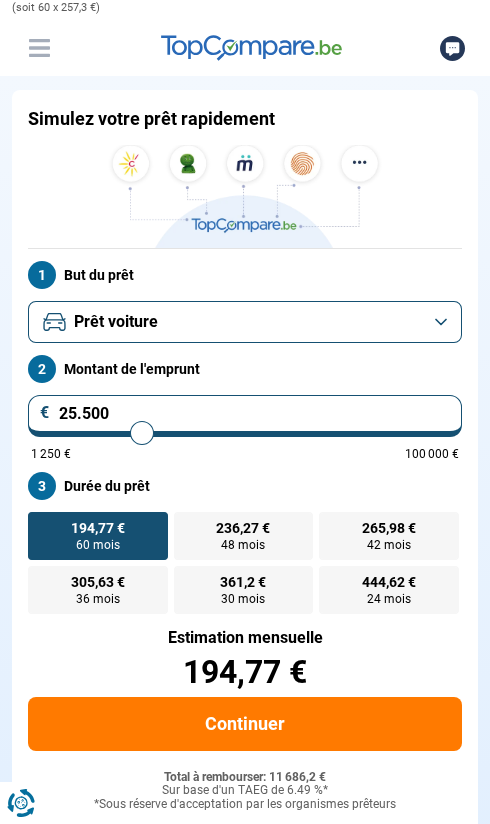 type on "25.250" 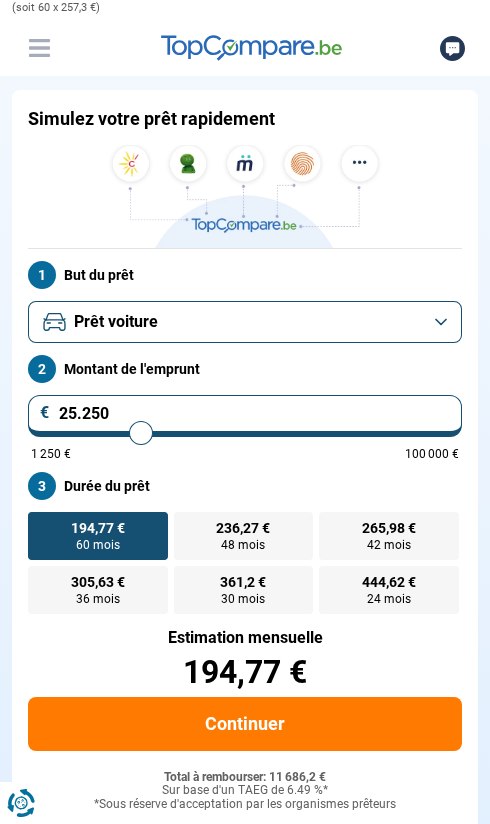 type on "25.000" 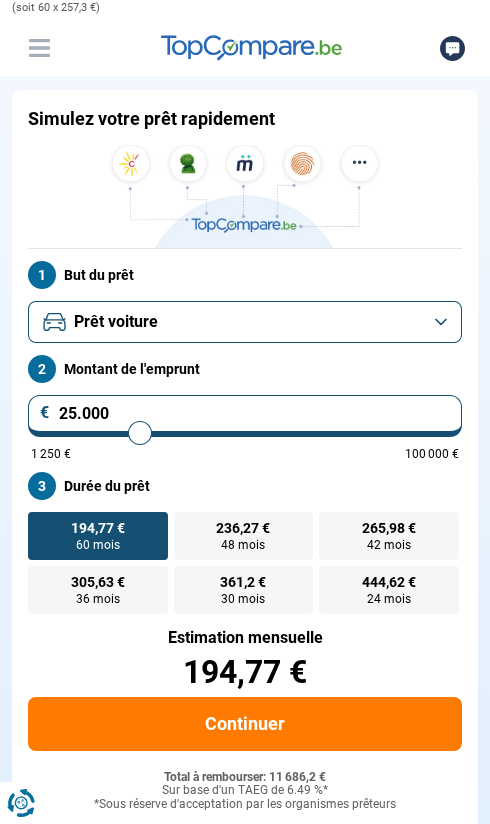 type on "24.750" 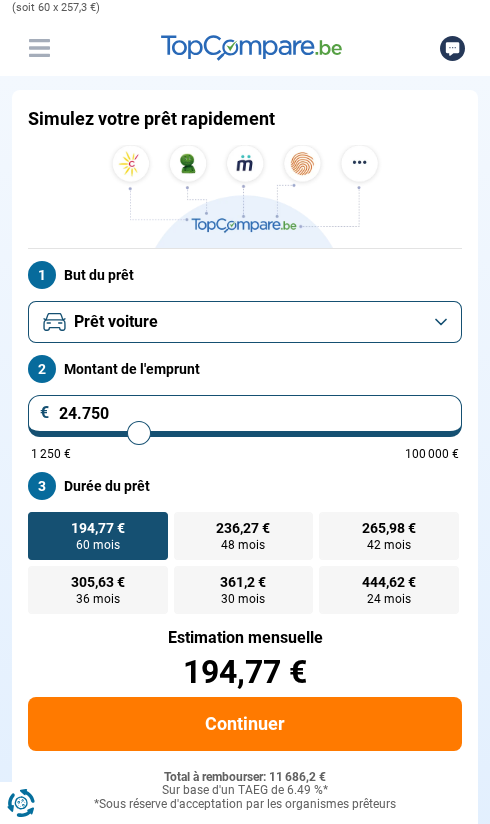 type on "24.500" 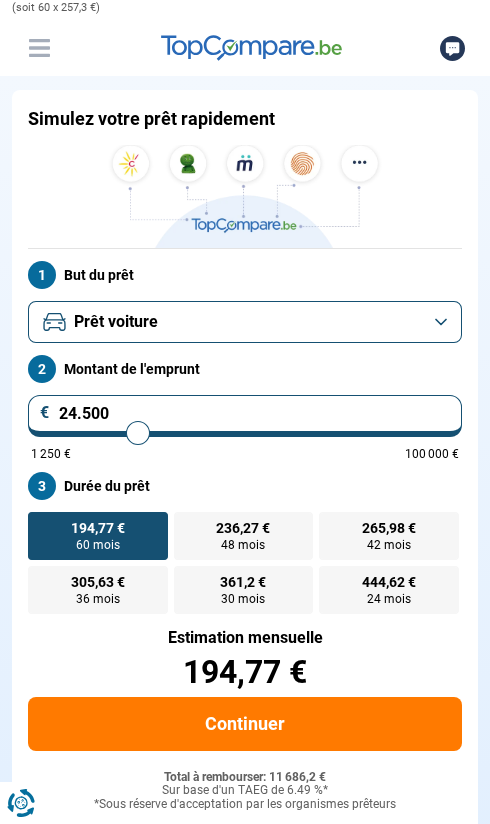 type on "24.250" 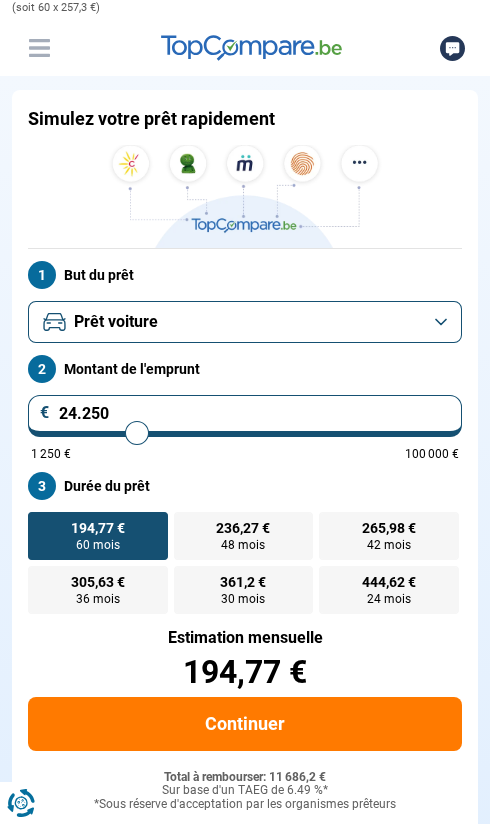 type on "24.000" 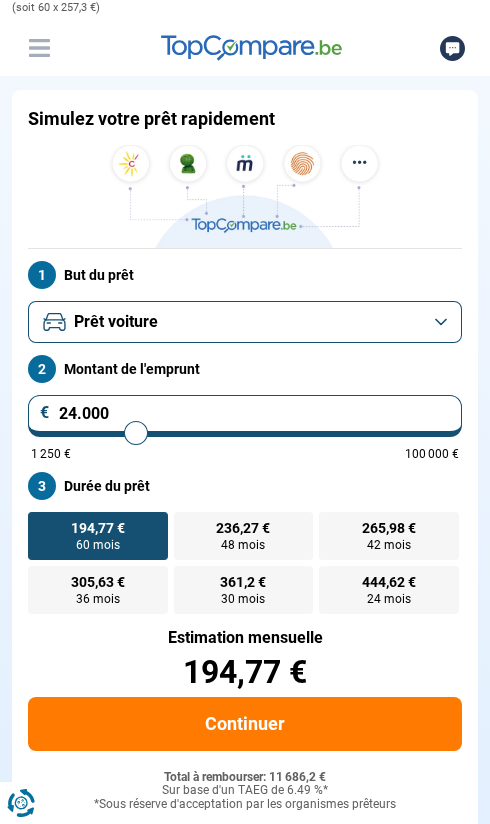 type on "23.750" 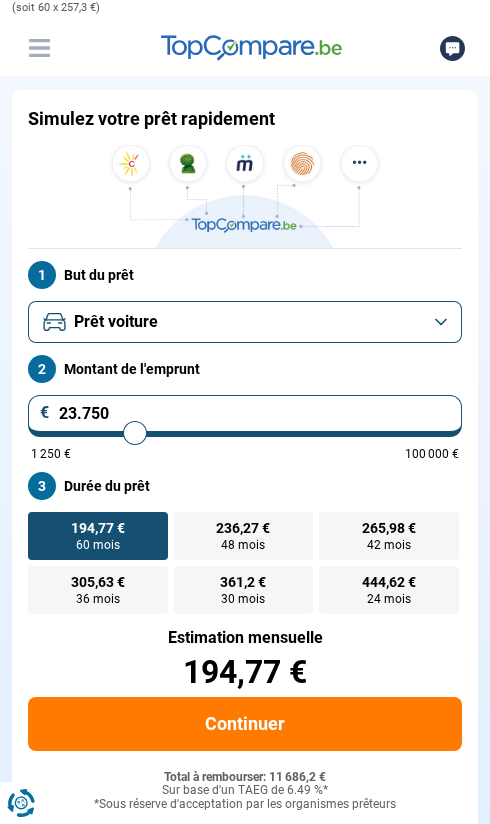 type on "23.500" 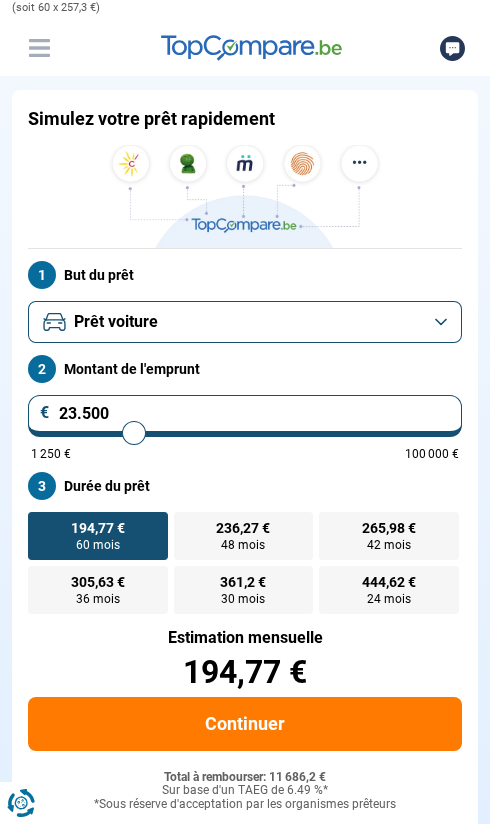 type on "23.250" 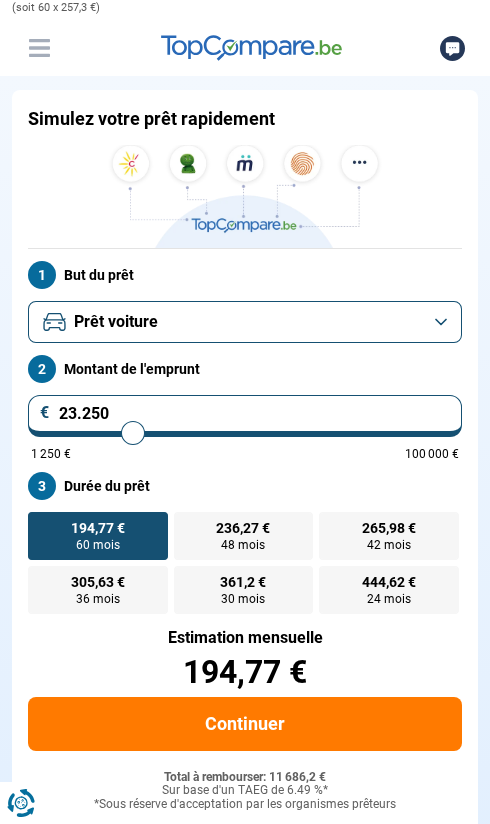 type on "23250" 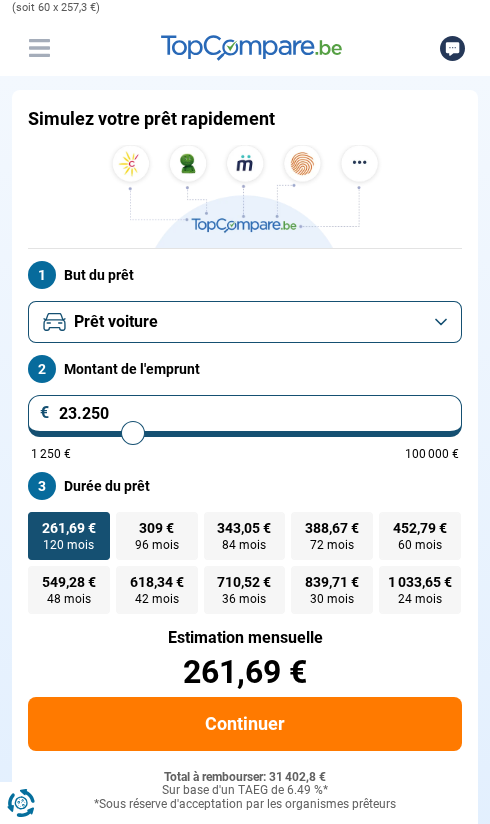 type on "23.750" 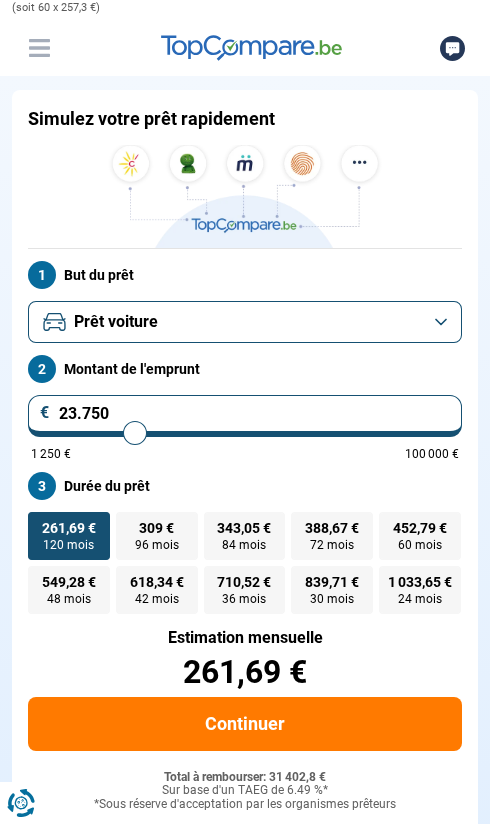 type on "20.250" 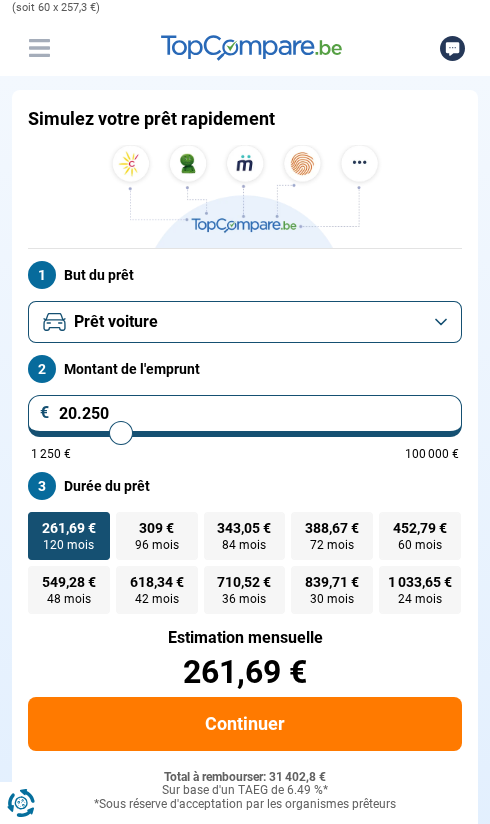 type on "19.500" 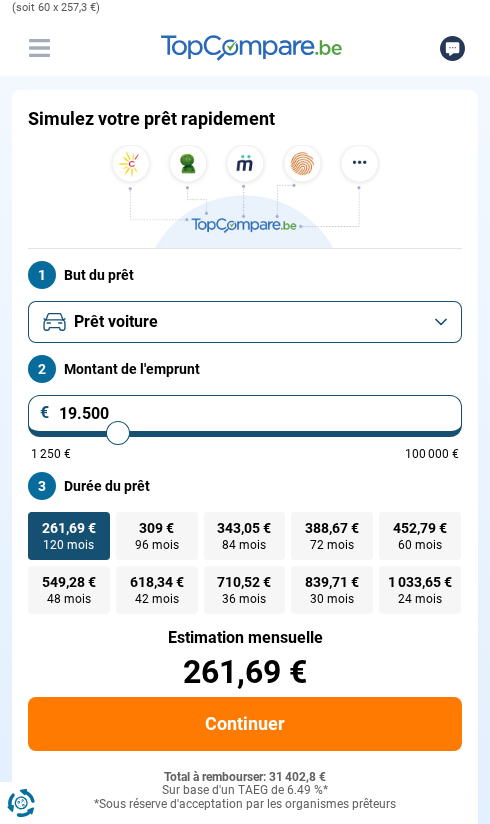 type on "19.250" 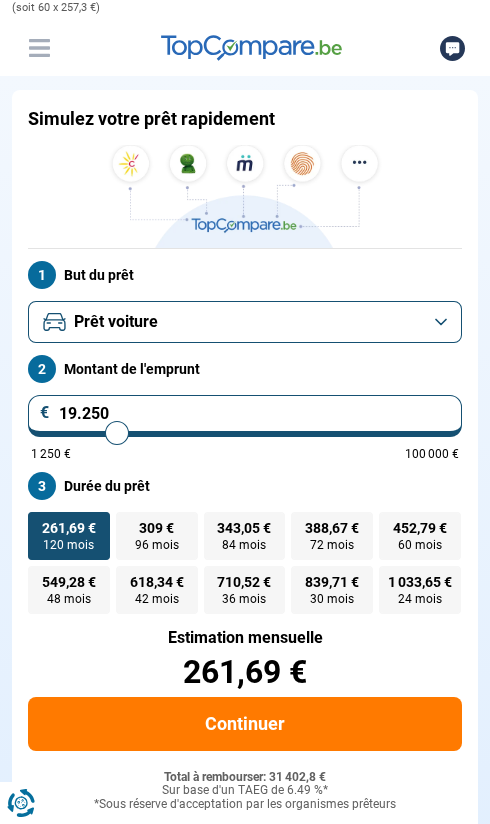 type on "19.000" 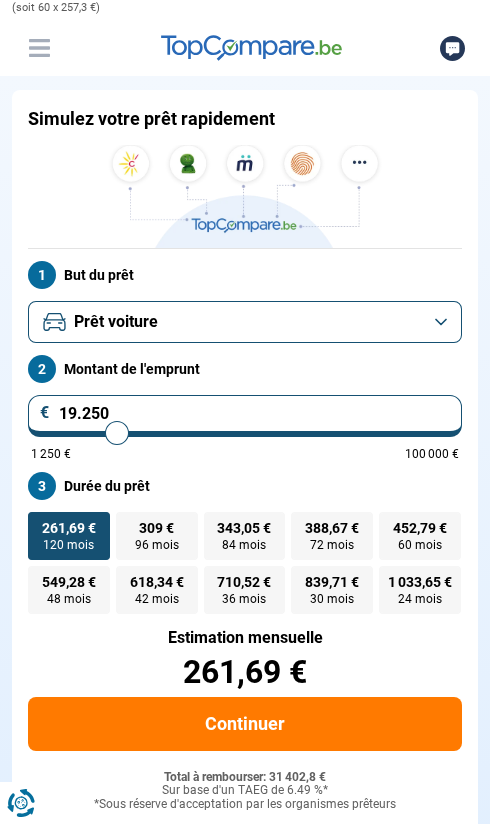 type on "19000" 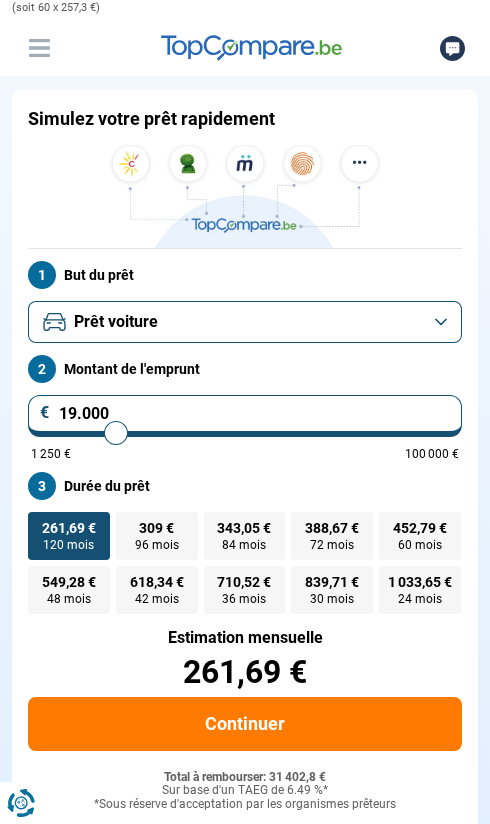 type on "18.750" 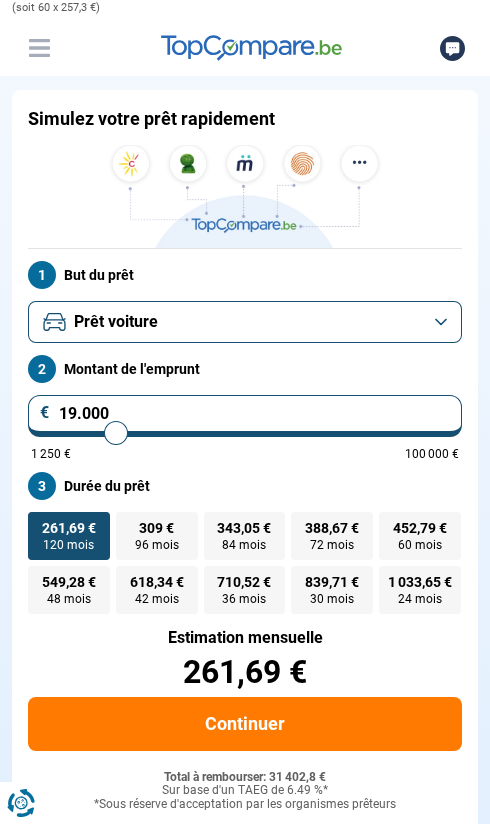 type on "18750" 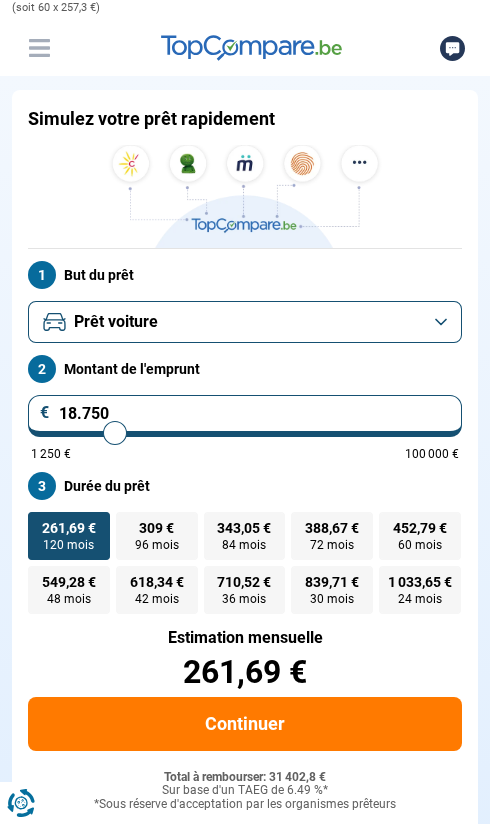 type on "18.500" 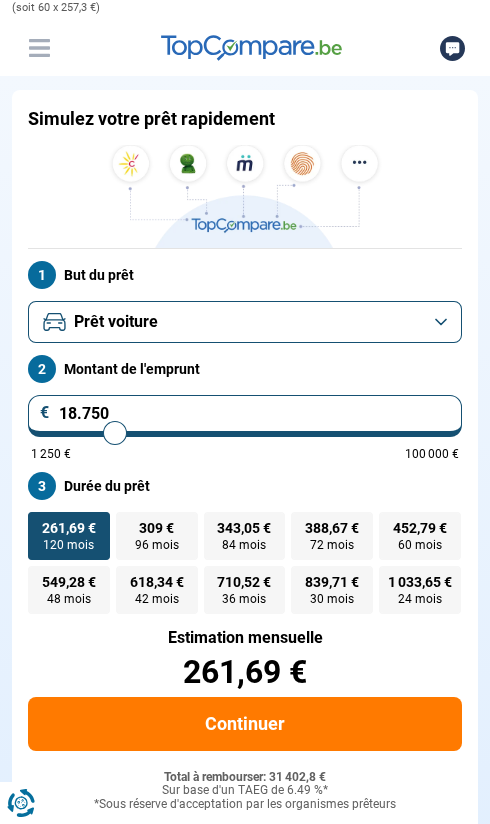 type on "18500" 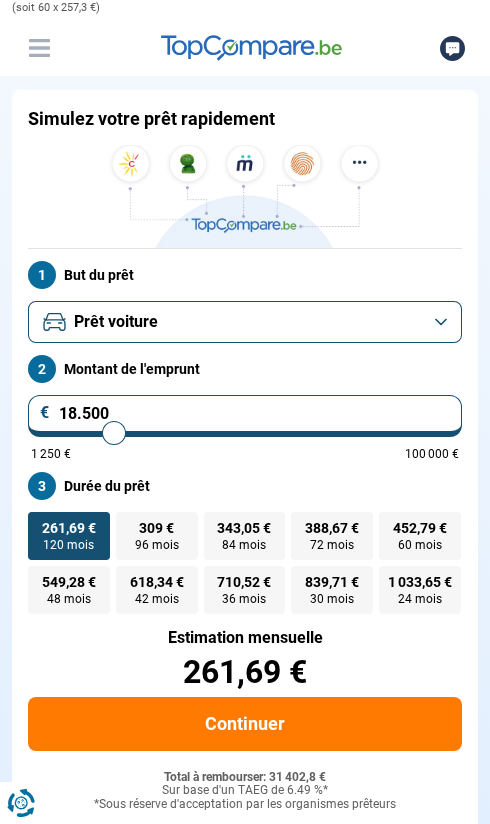 type on "18.250" 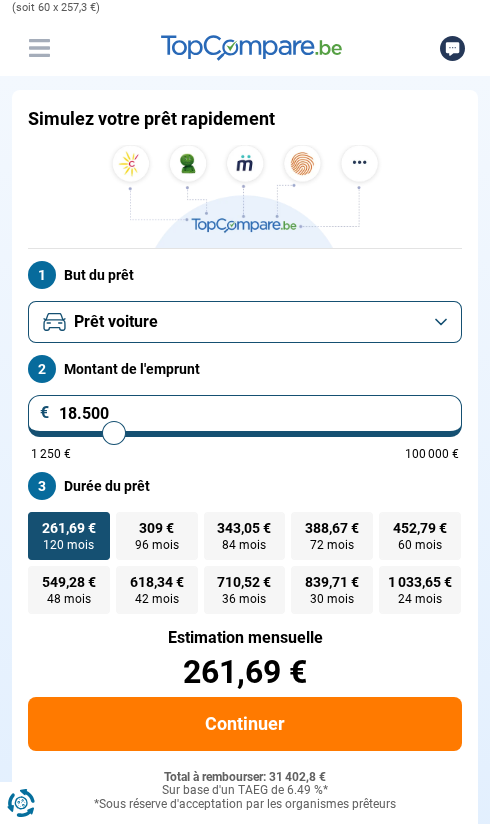 type on "18250" 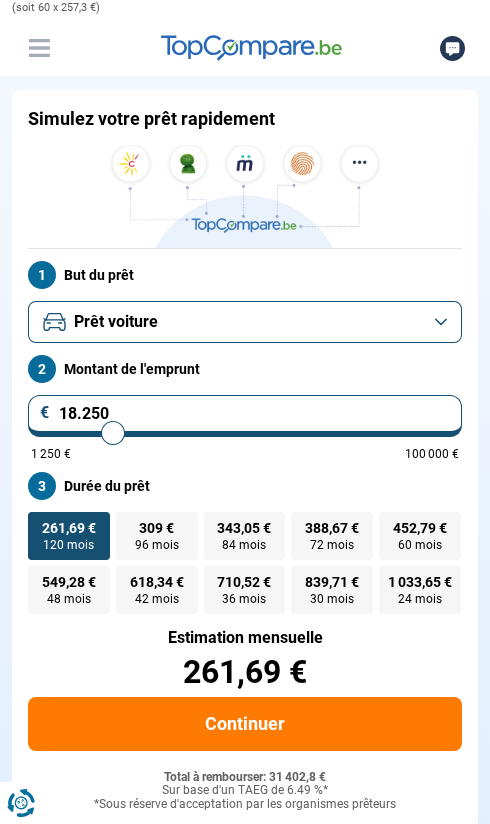 type on "18.000" 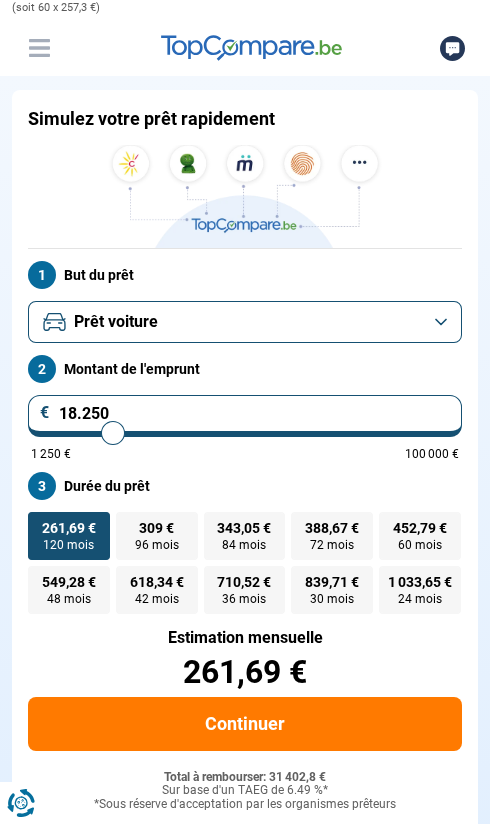 type on "18000" 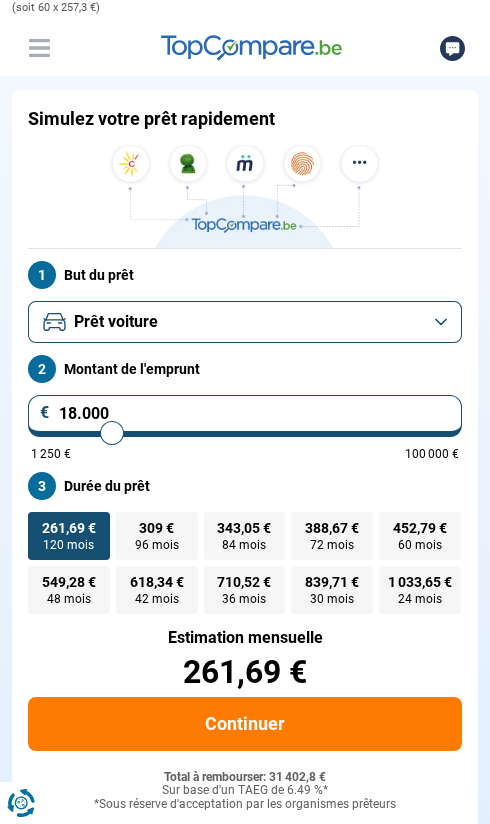type on "17.750" 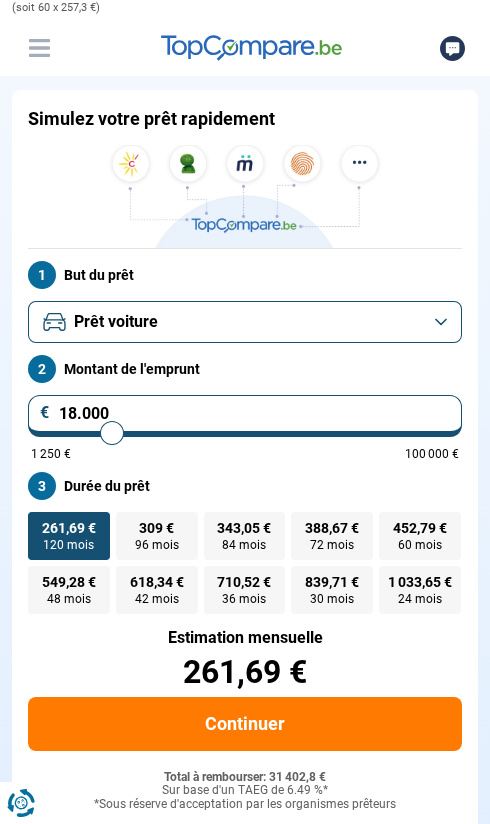 type on "17750" 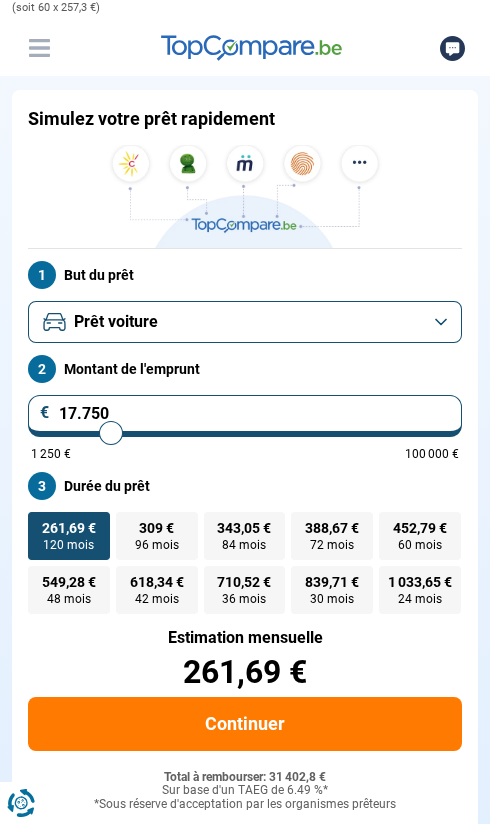 type on "17.500" 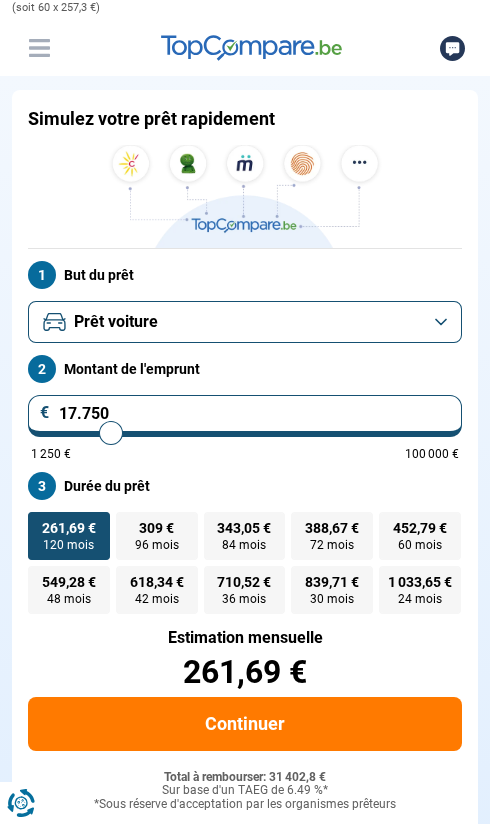 type on "17500" 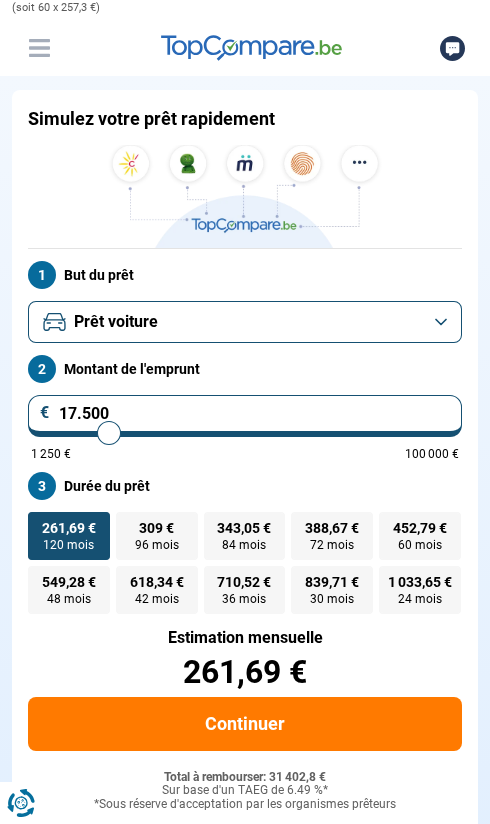 type on "17.250" 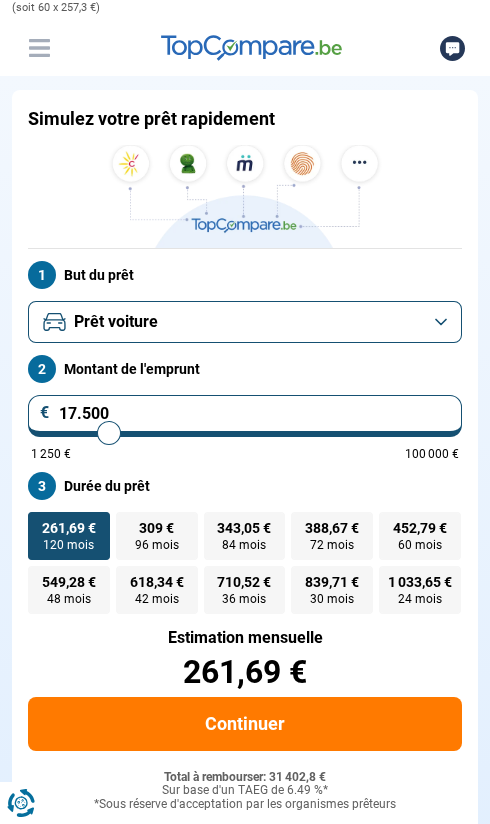type on "17250" 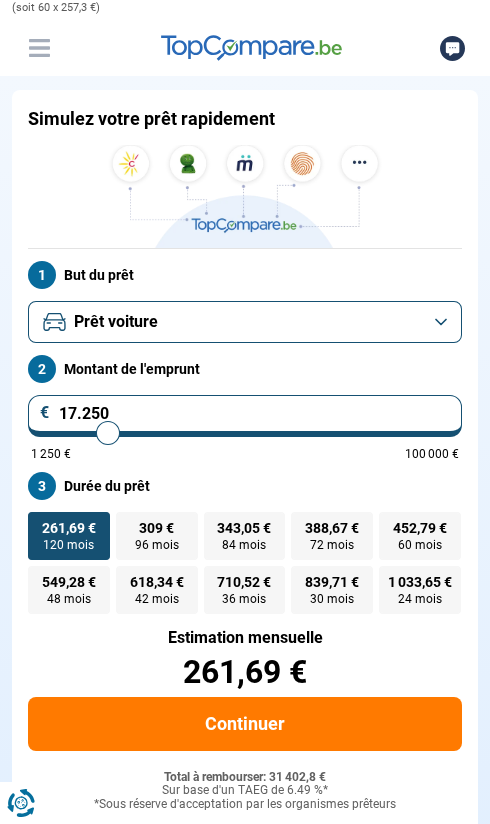 type on "17.000" 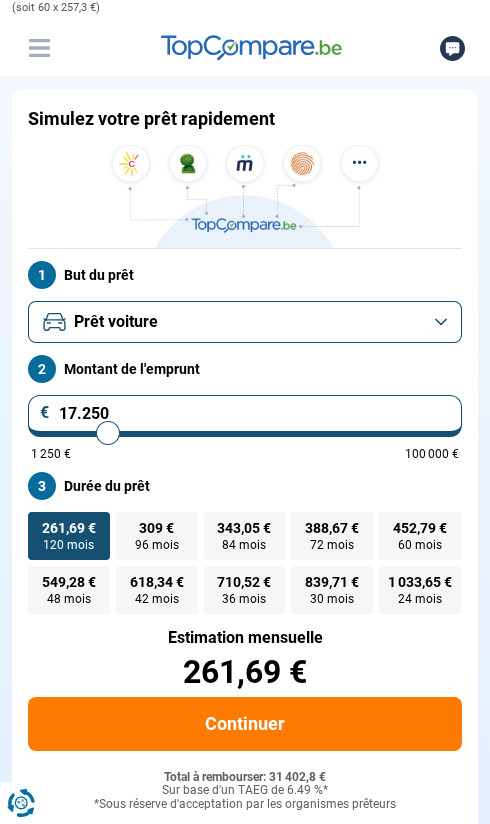 type on "17000" 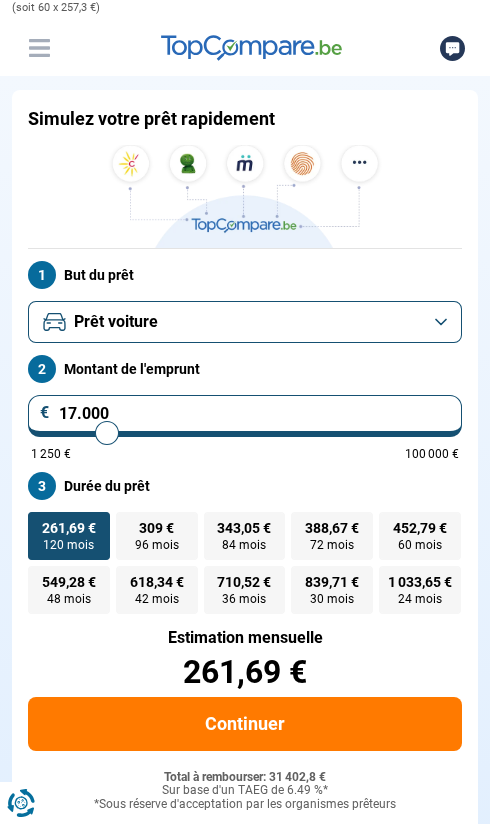 type on "16.750" 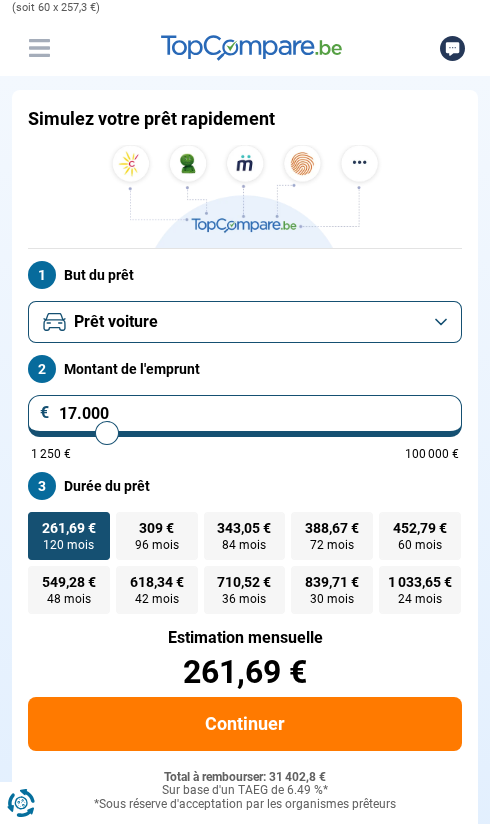 type on "16750" 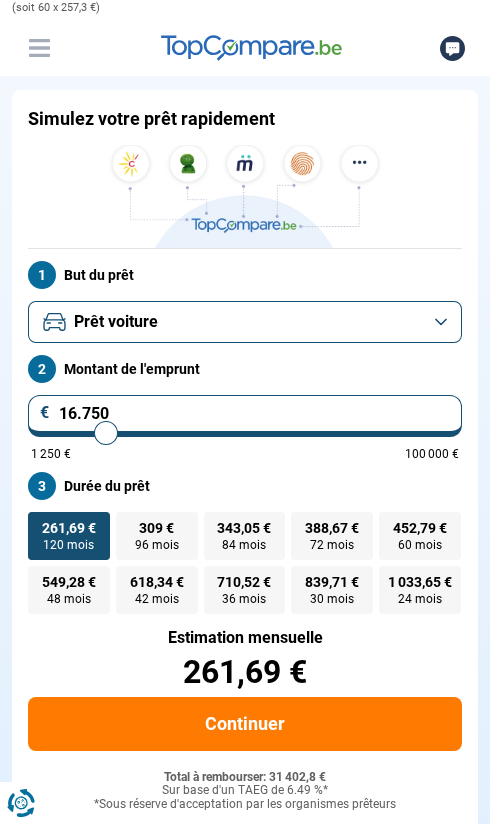 type on "16.500" 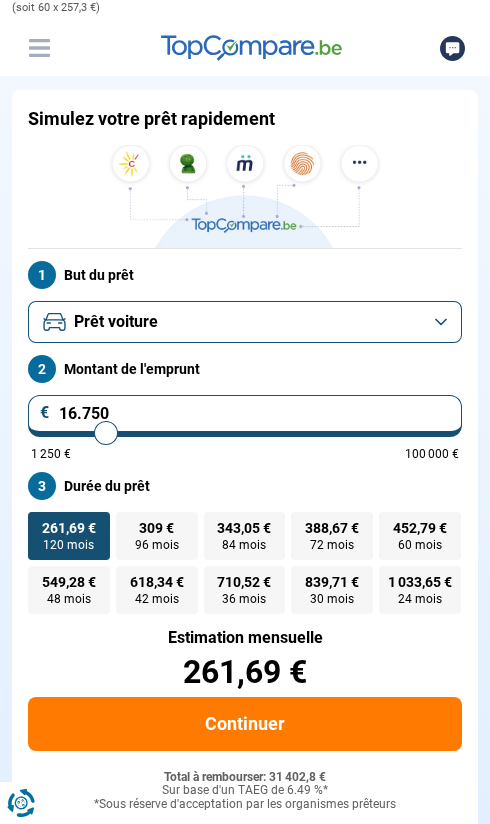 type on "16500" 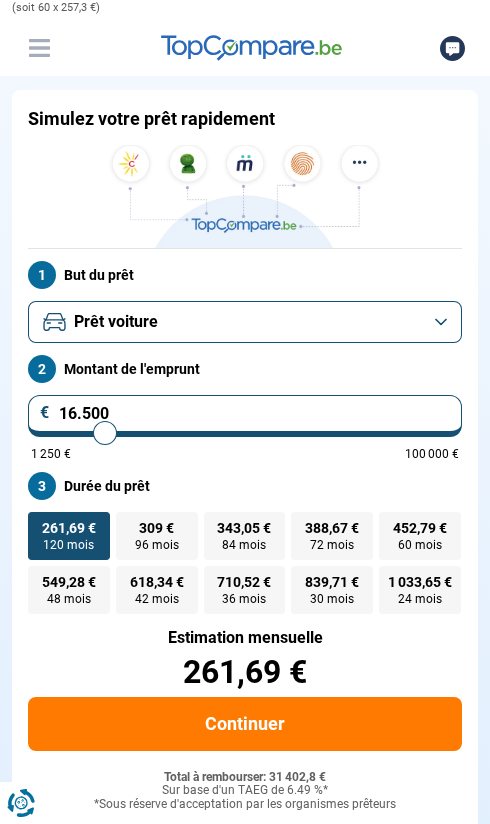 type on "16.250" 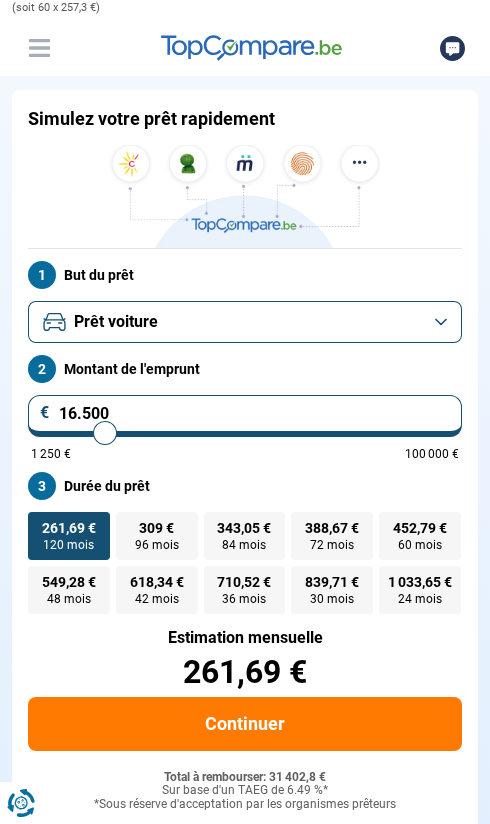 type on "16250" 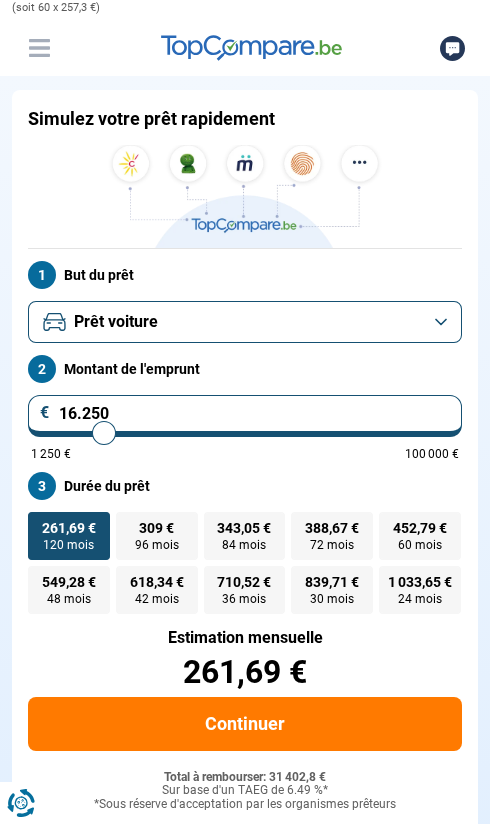 type on "16.000" 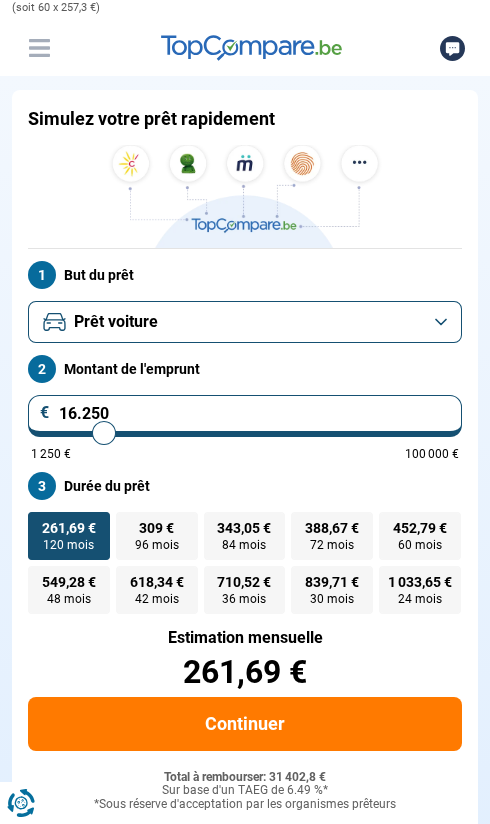 type on "16000" 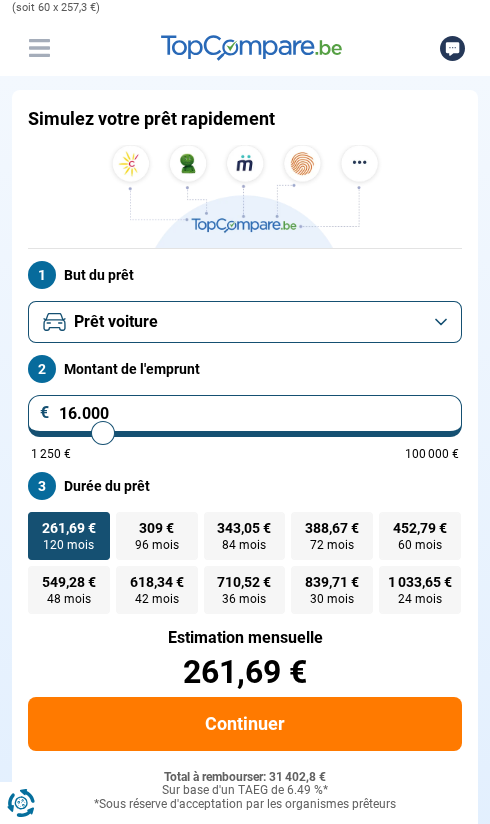 type on "15.500" 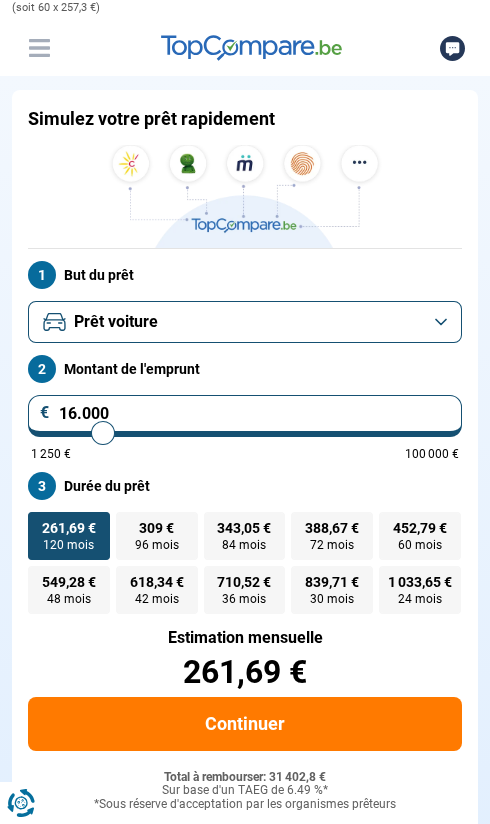 type on "15500" 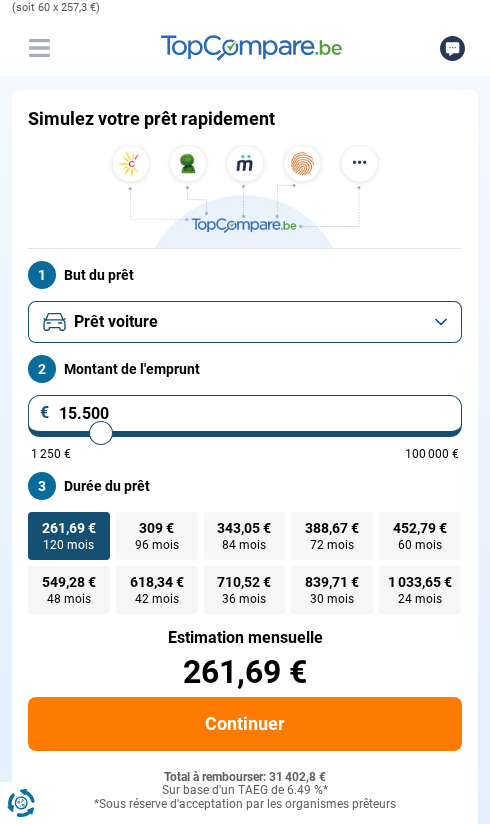 type on "15.250" 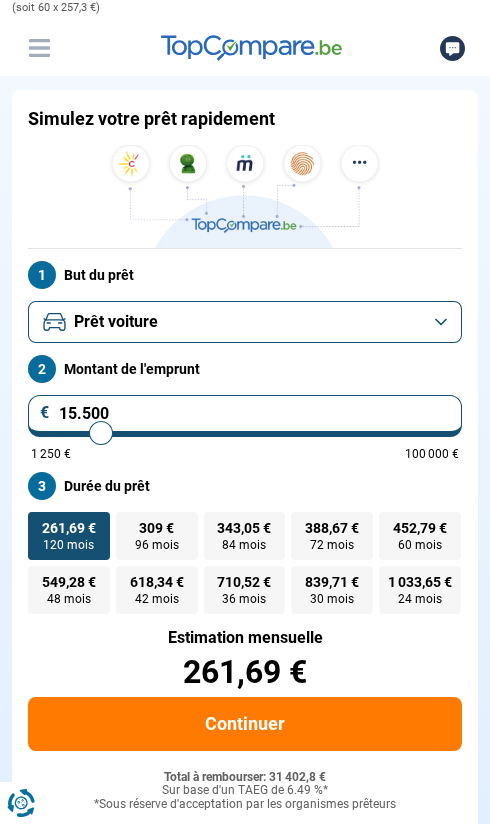 type on "15250" 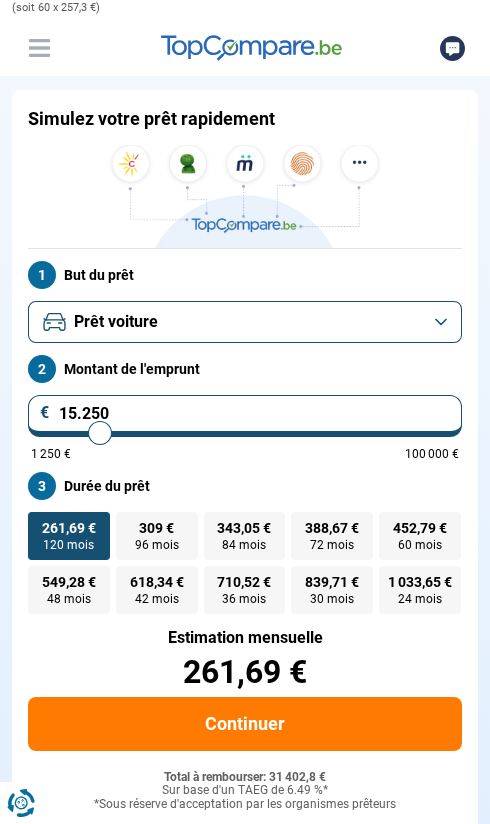 type on "15.000" 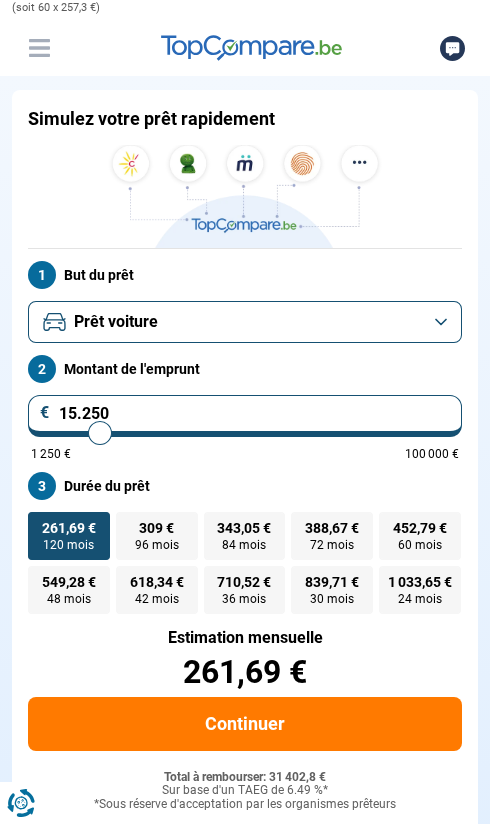 type on "15000" 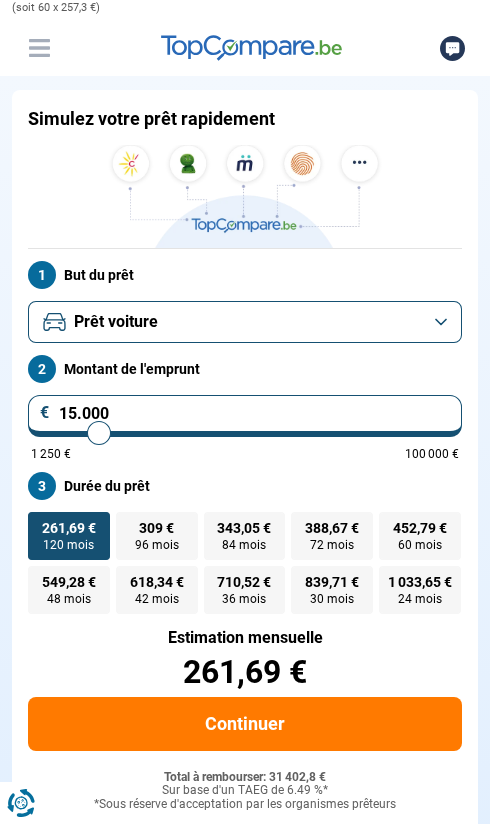 type on "14.750" 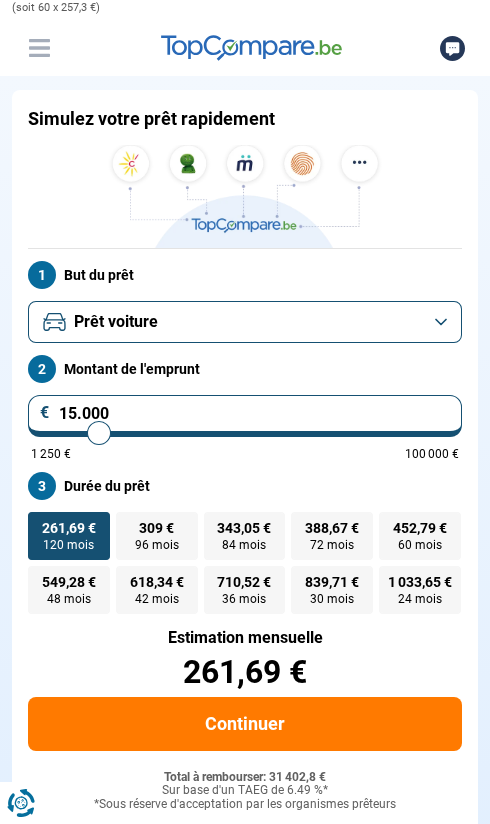 type on "14750" 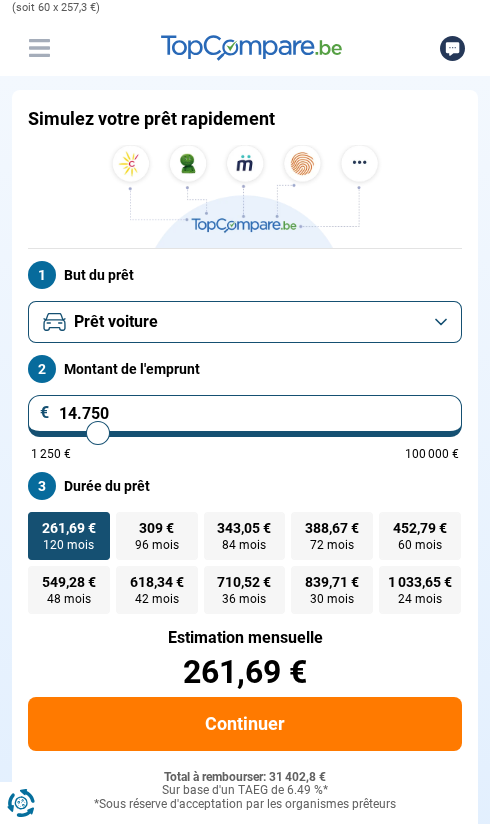 type on "14.250" 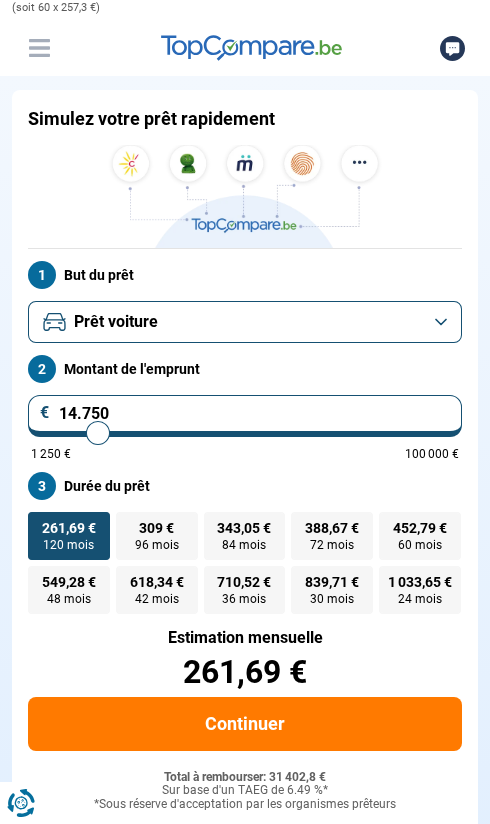 type on "14250" 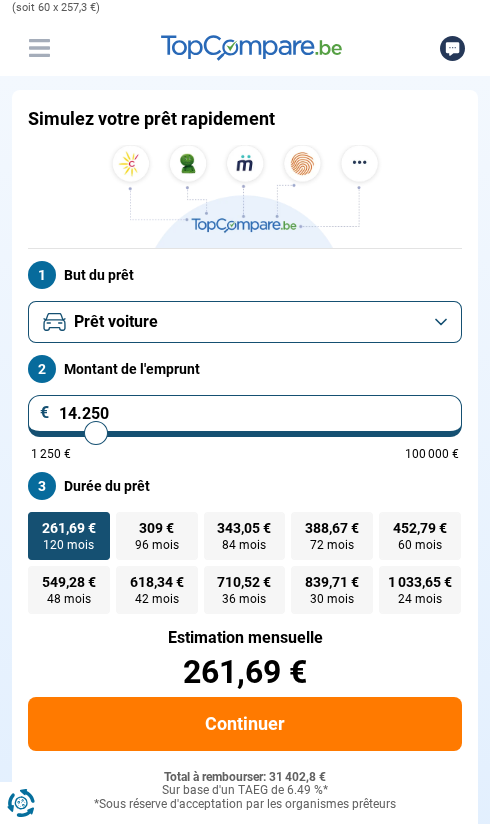 type on "14.000" 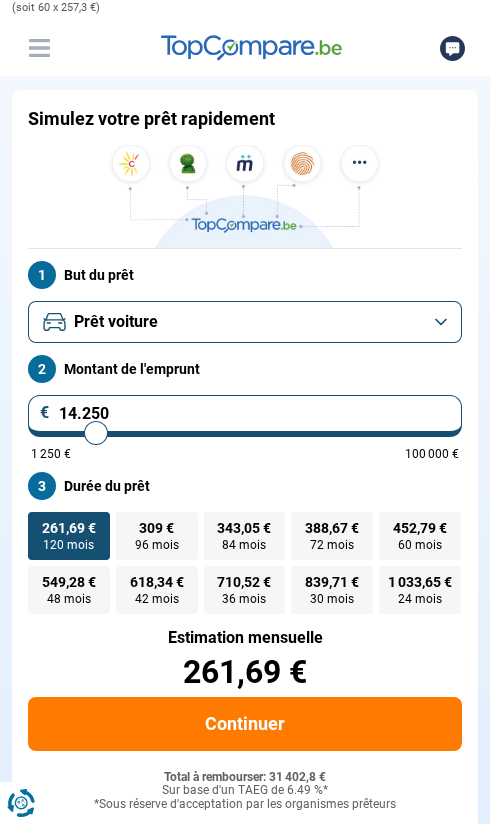 type on "14000" 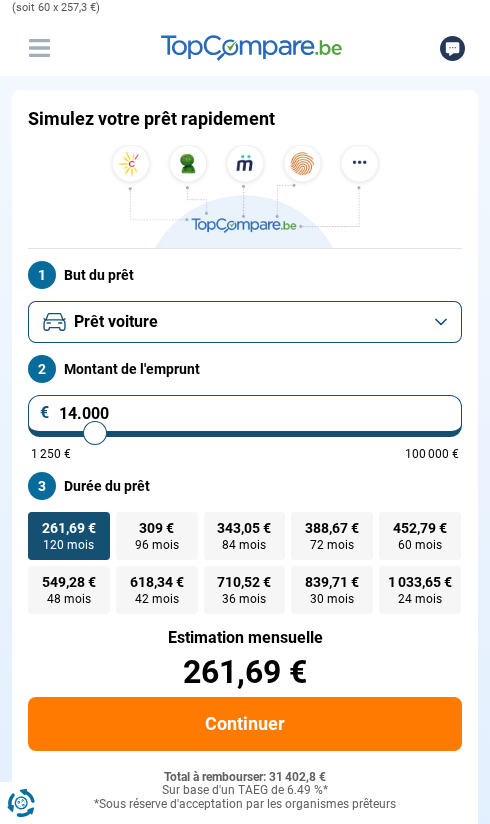 type on "13.750" 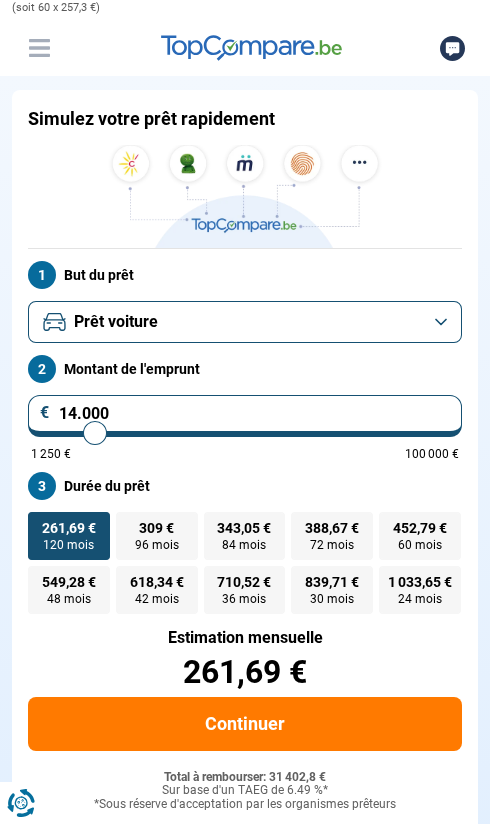 type on "13750" 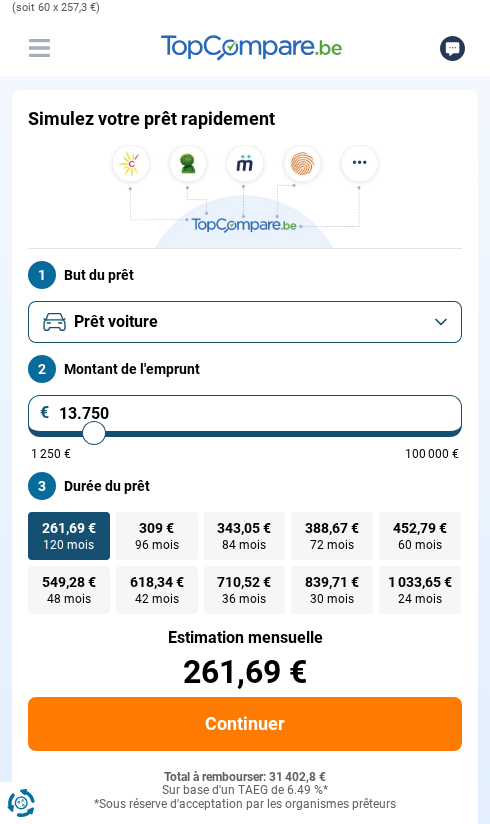 type on "13.500" 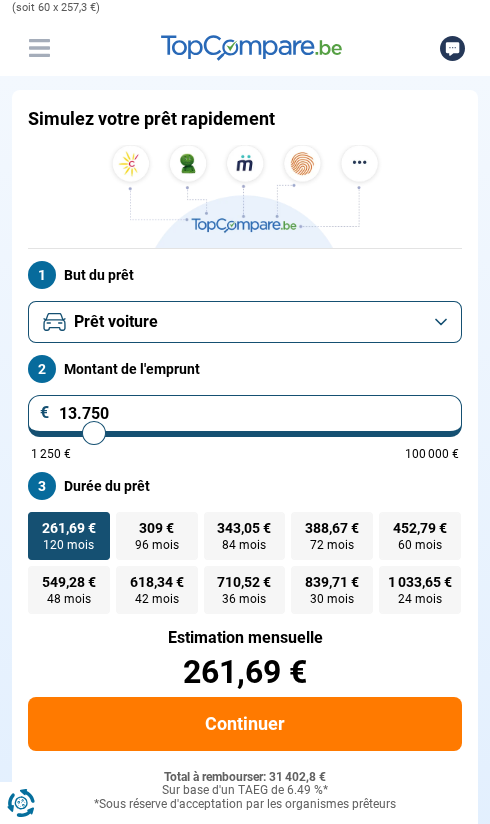 type on "13500" 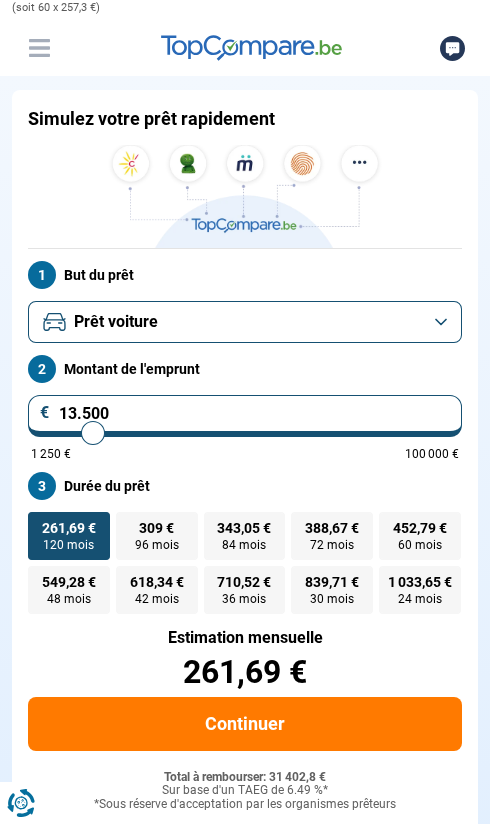 type on "13.250" 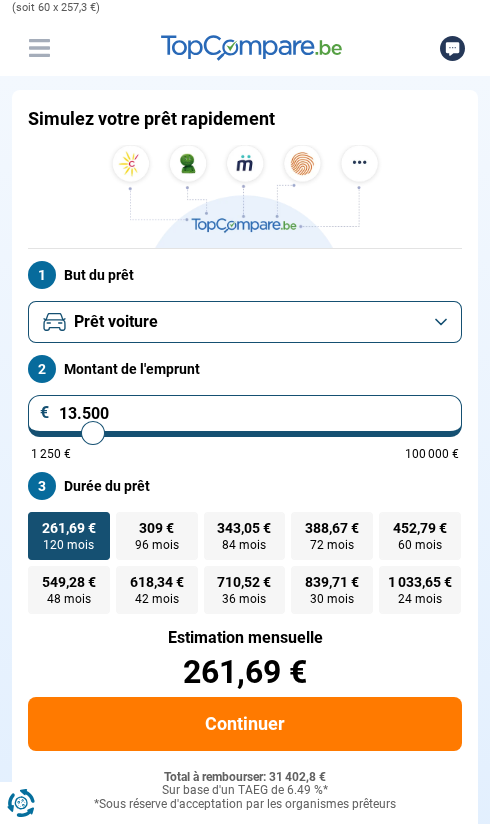 type on "13250" 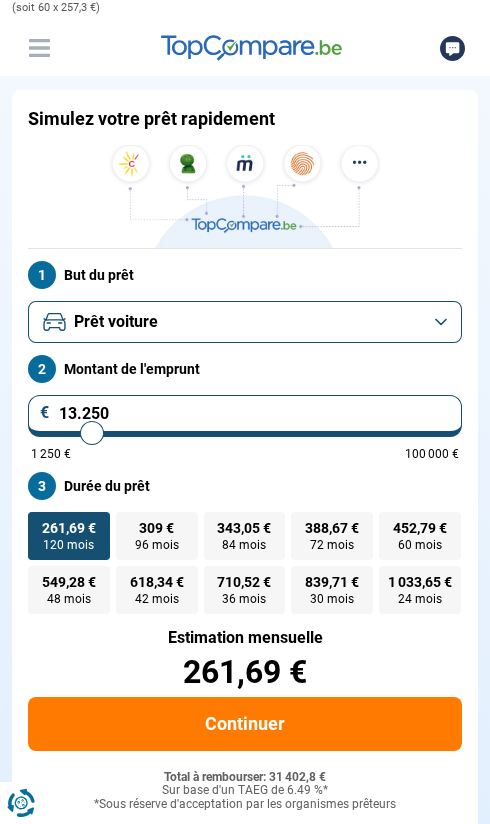type on "13.000" 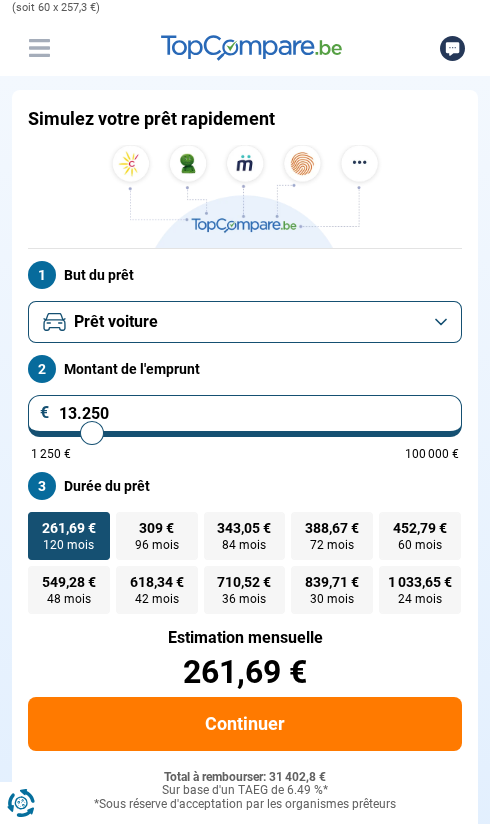 type on "13000" 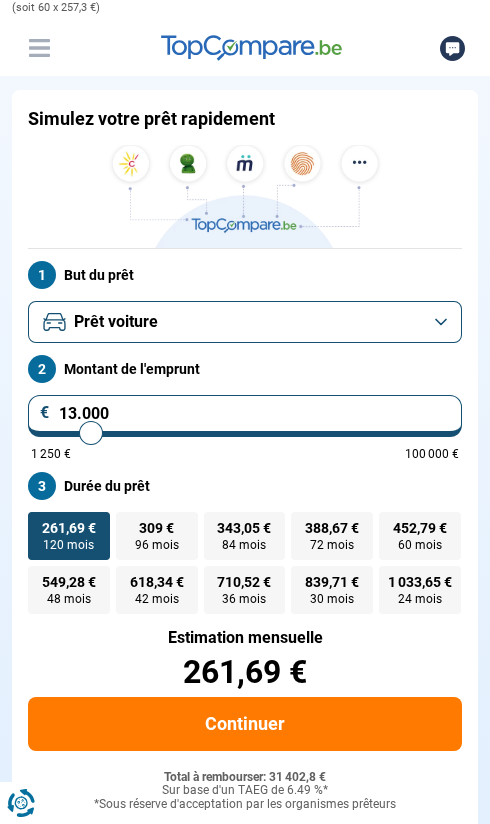 type on "12.750" 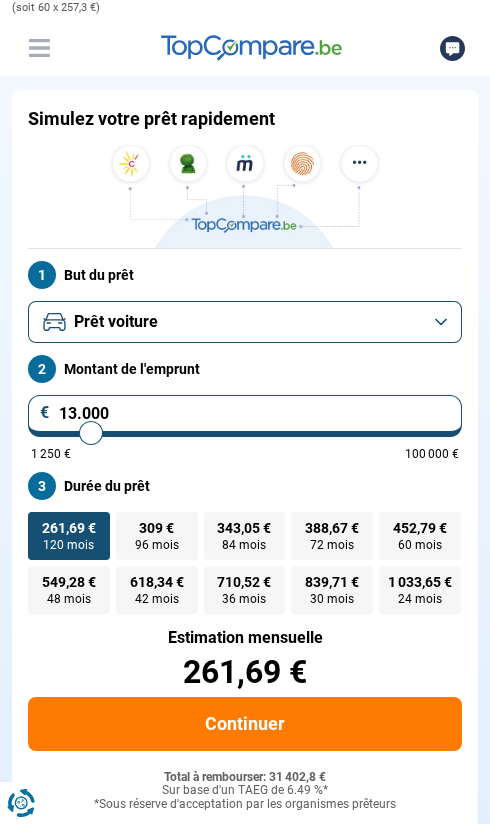 type on "12750" 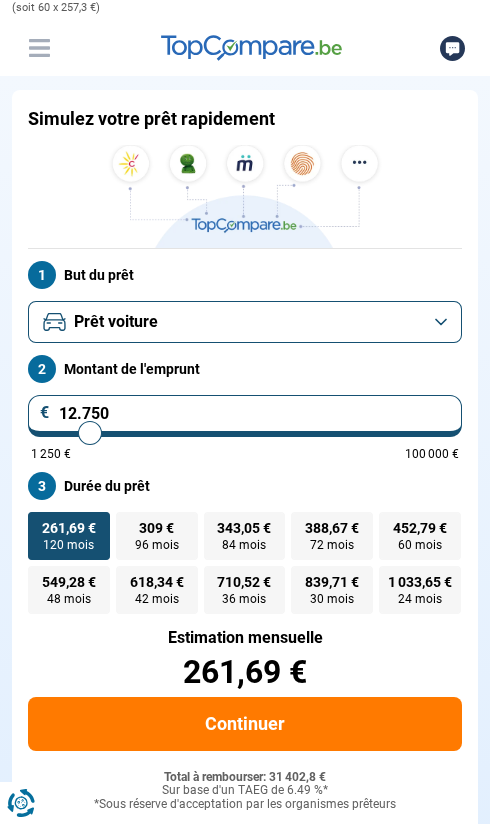 type on "12.500" 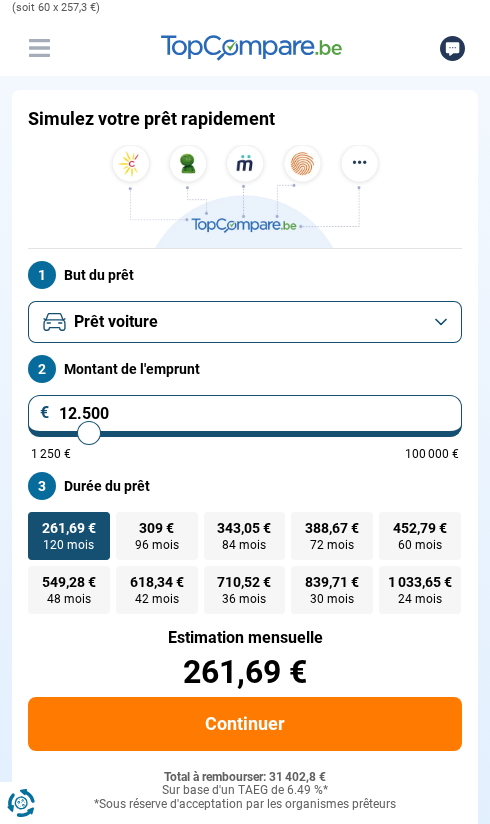 type on "12250" 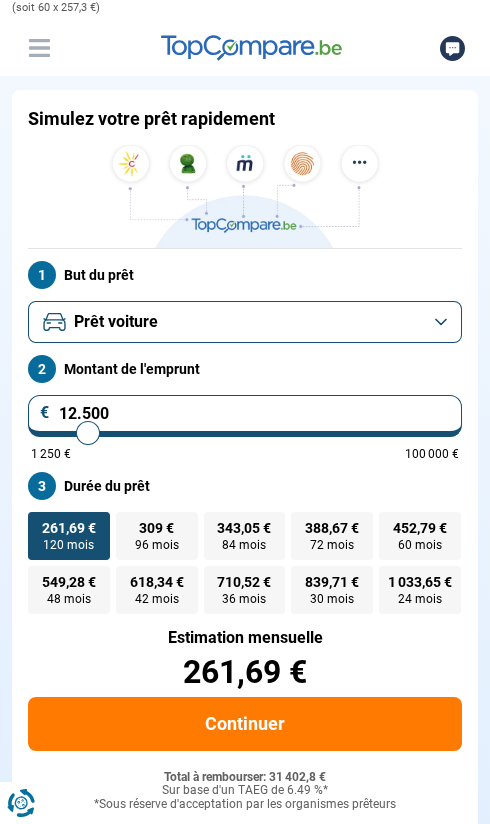 type on "12.250" 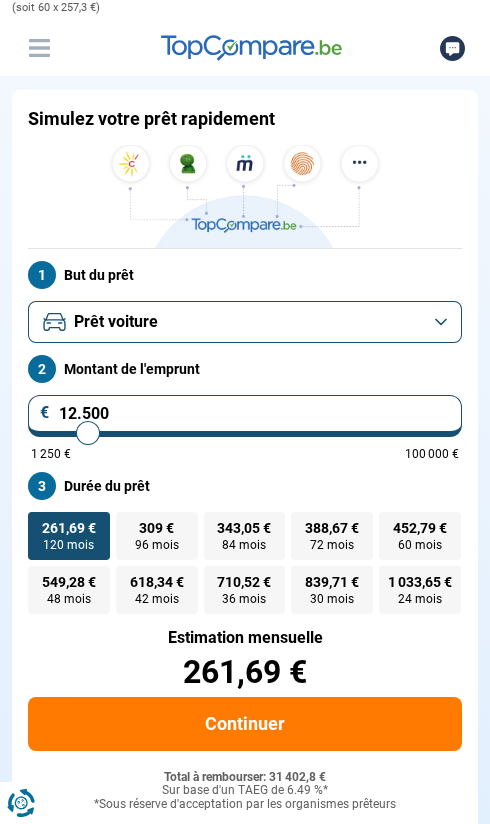 radio on "true" 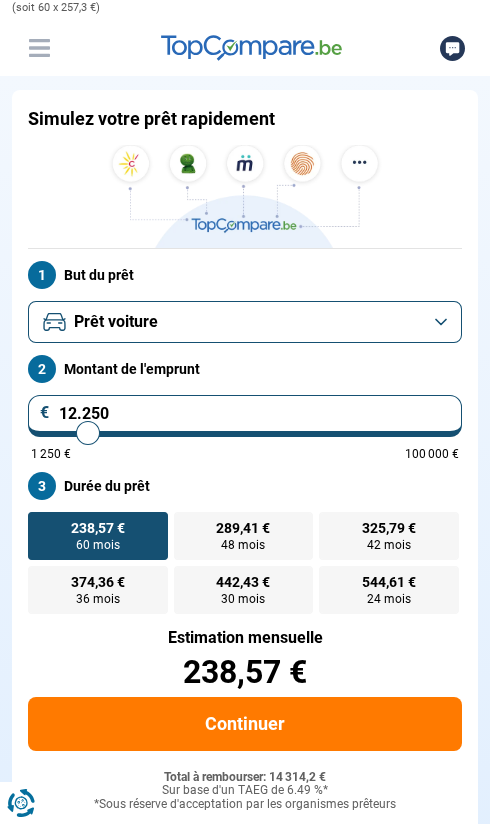 type on "18.000" 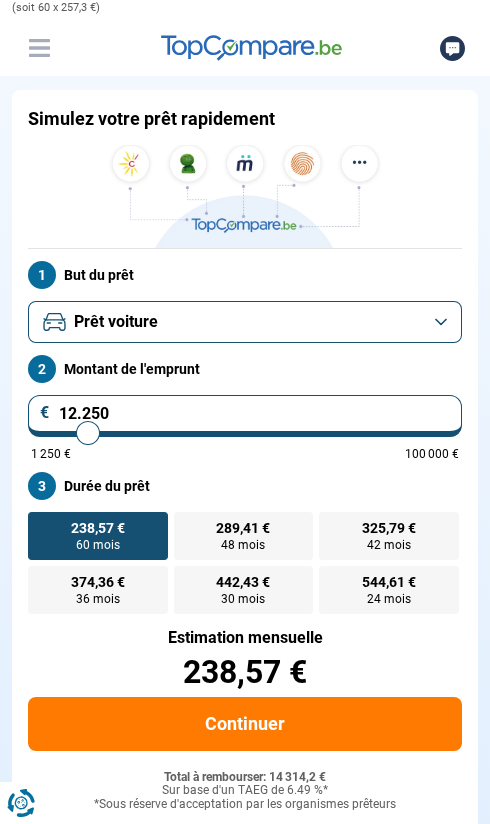 type on "18000" 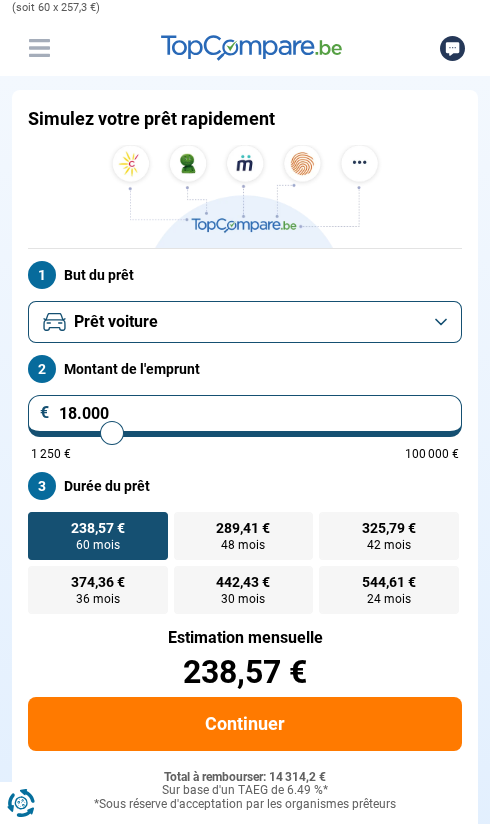 type on "20.750" 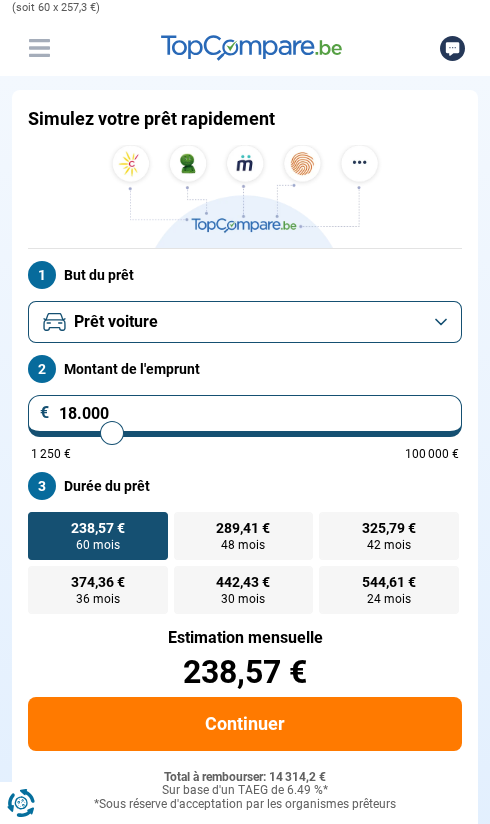 type on "20750" 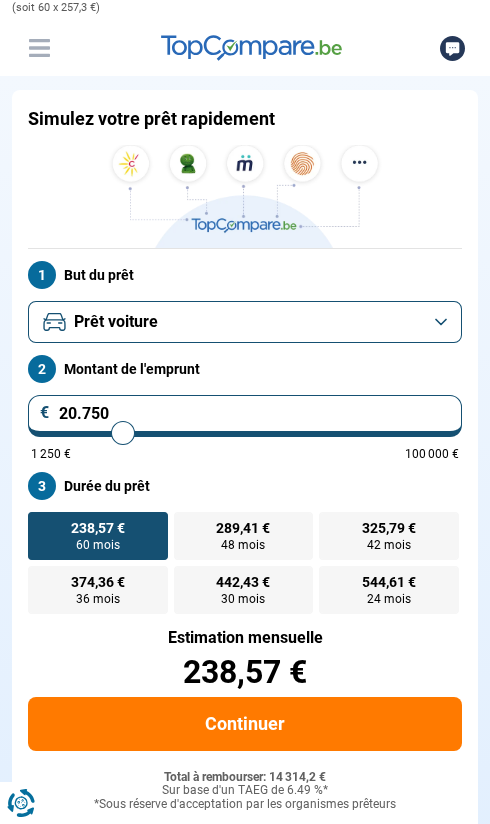 type on "21.000" 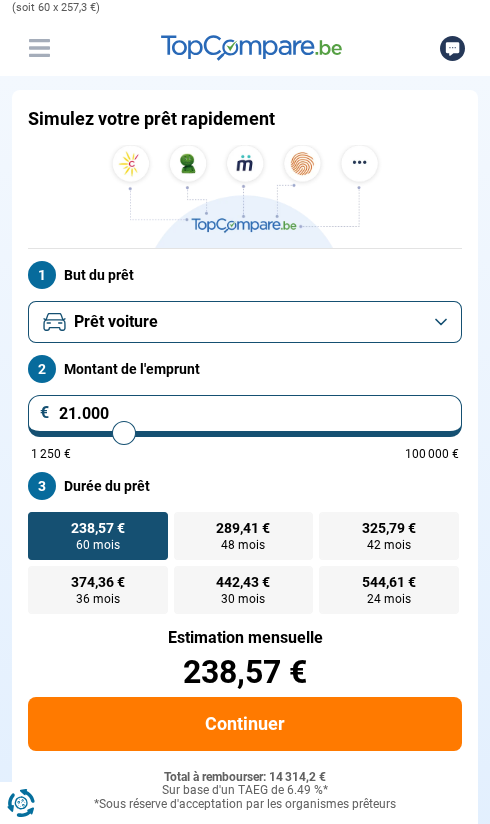type on "21.250" 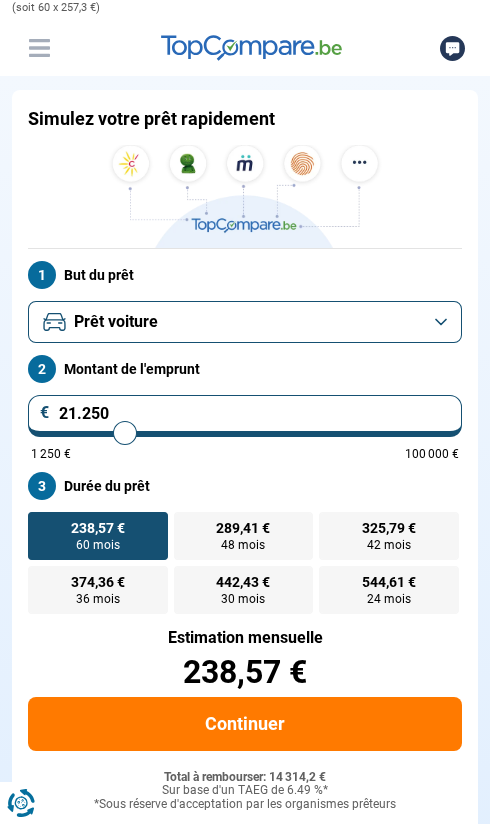 type on "21.500" 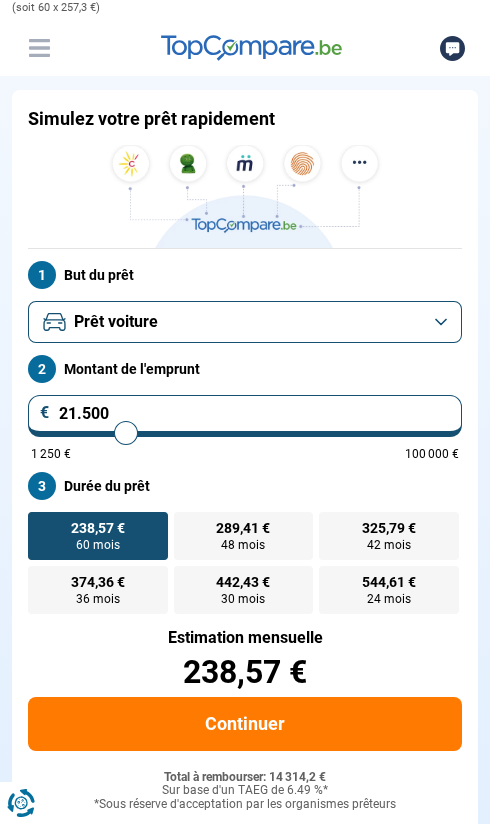 type on "21.250" 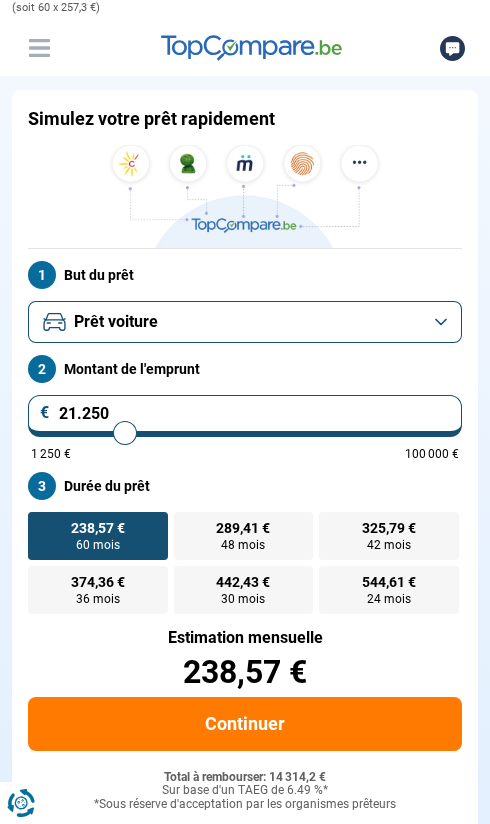 type on "21.000" 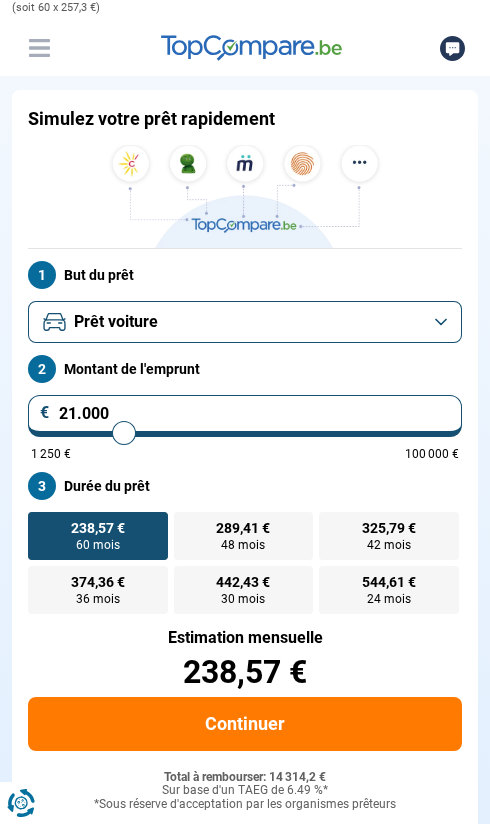 type on "20.750" 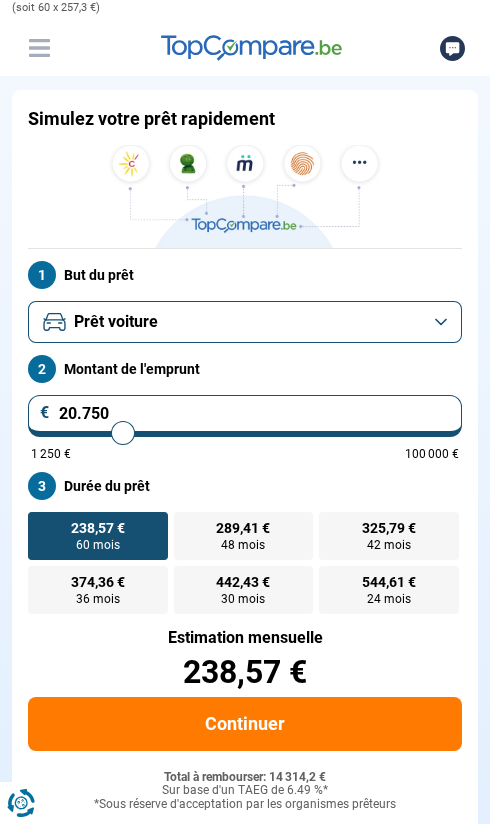 type on "20.500" 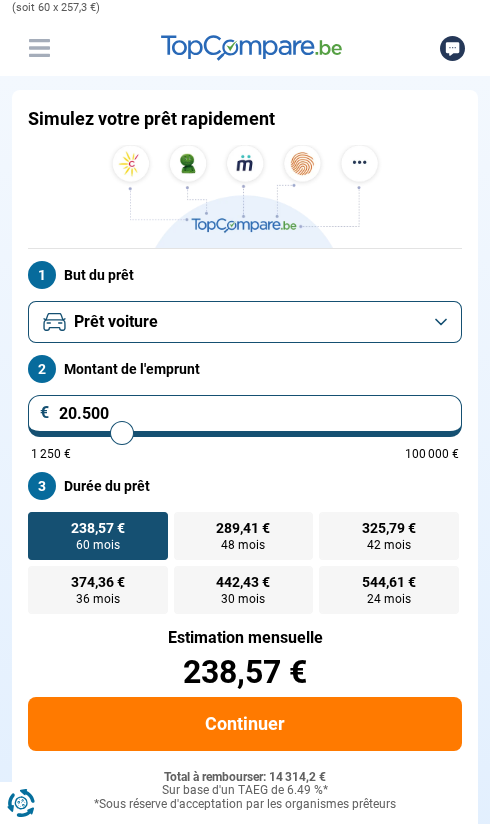type on "20.250" 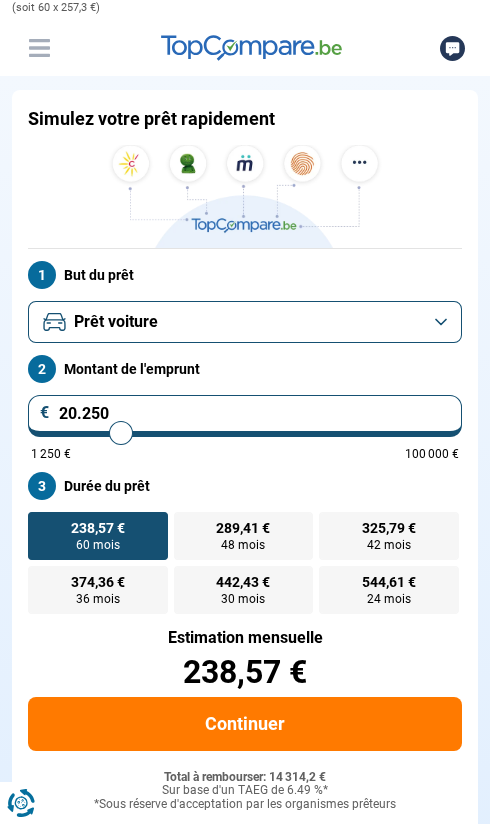type on "20.000" 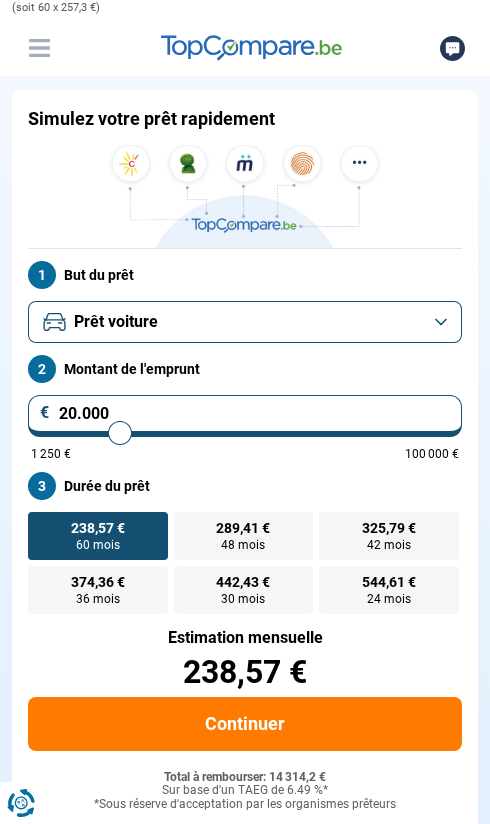 type on "19.750" 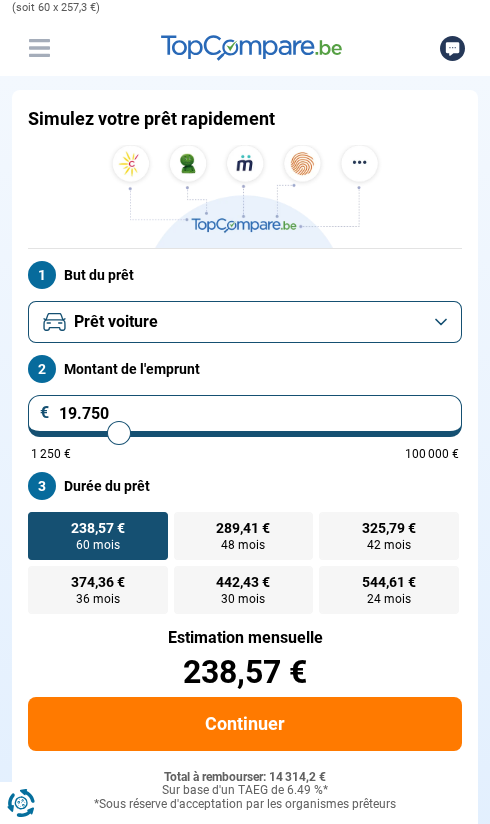 type on "19.500" 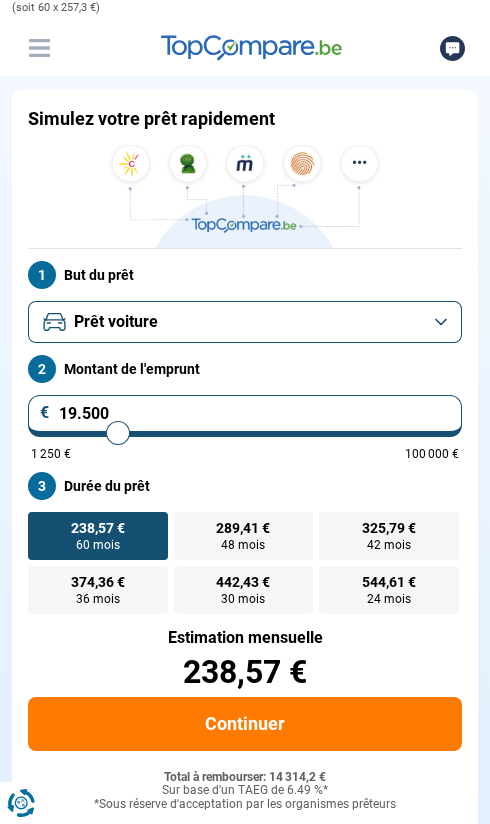 type on "19.250" 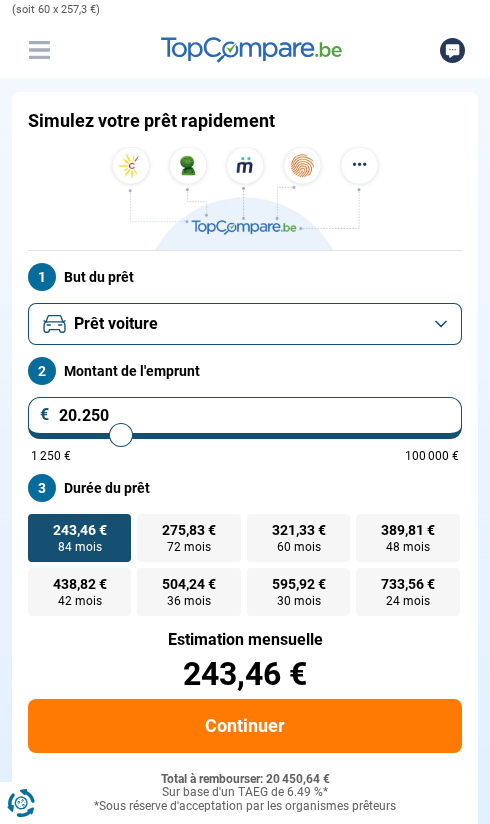 scroll, scrollTop: 76, scrollLeft: 0, axis: vertical 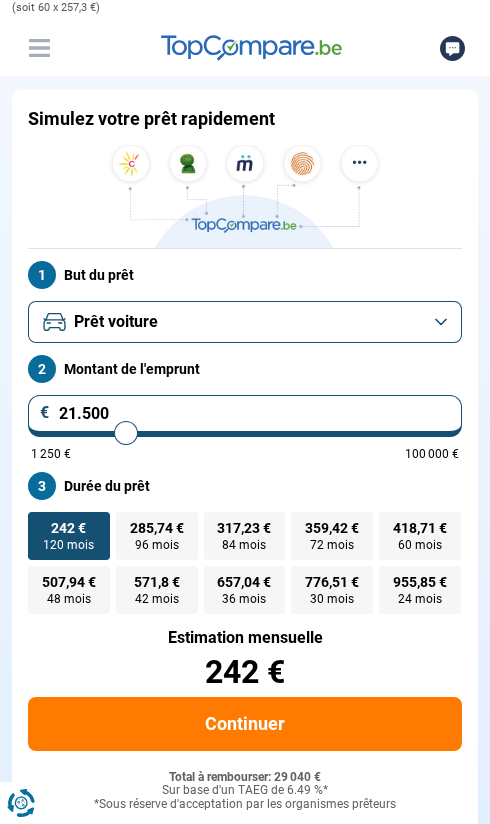 click on "Prêt voiture" at bounding box center (245, 322) 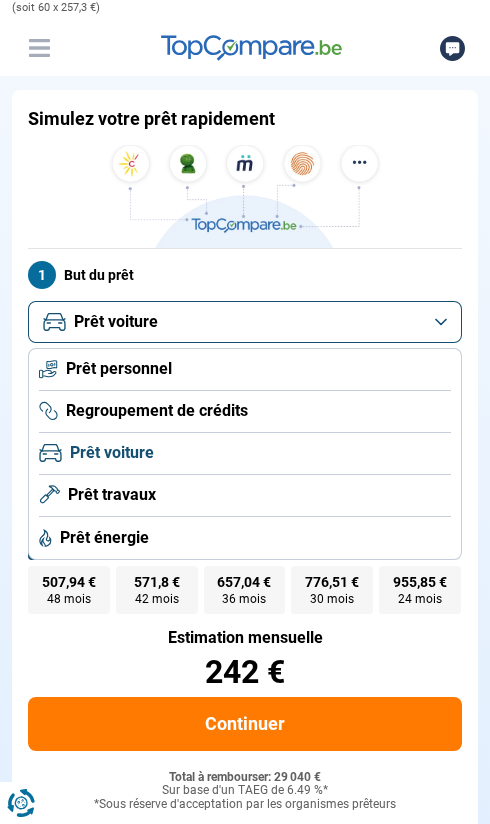 click on "Prêt personnel" 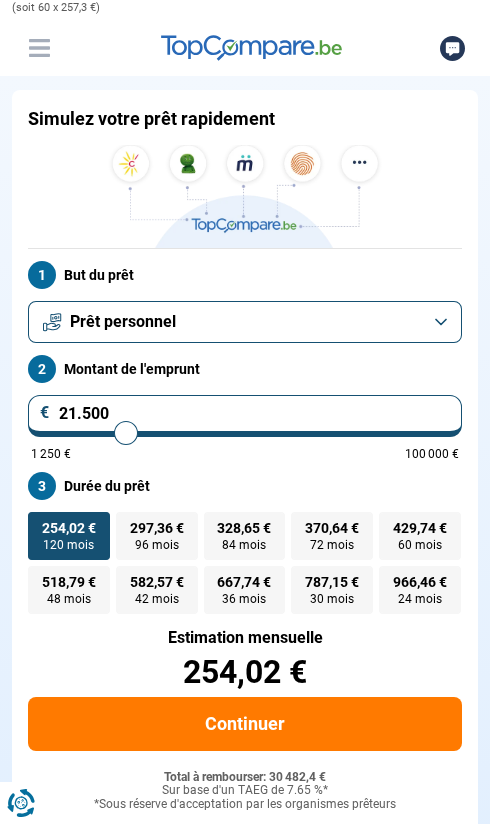 click on "Prêt personnel" at bounding box center [245, 322] 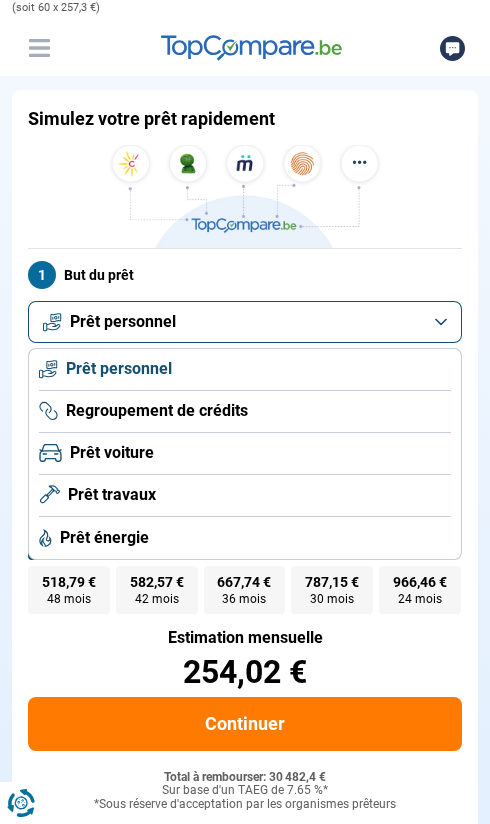 click on "Prêt voiture" 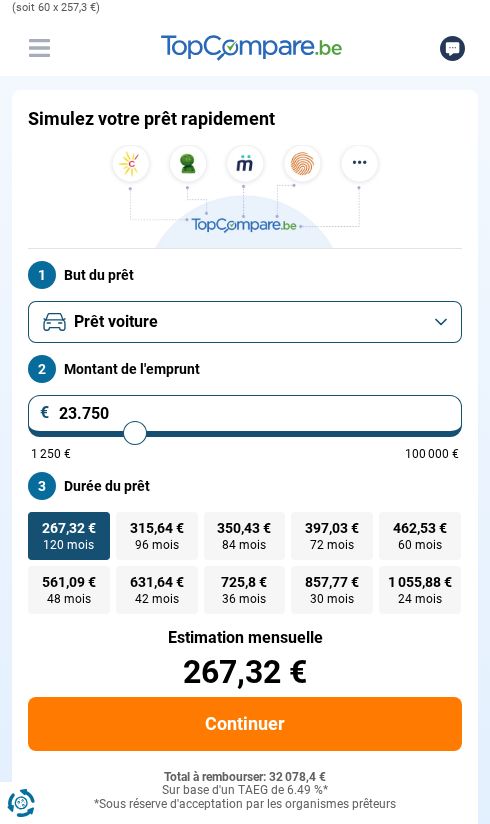 click on "23.750" at bounding box center (245, 416) 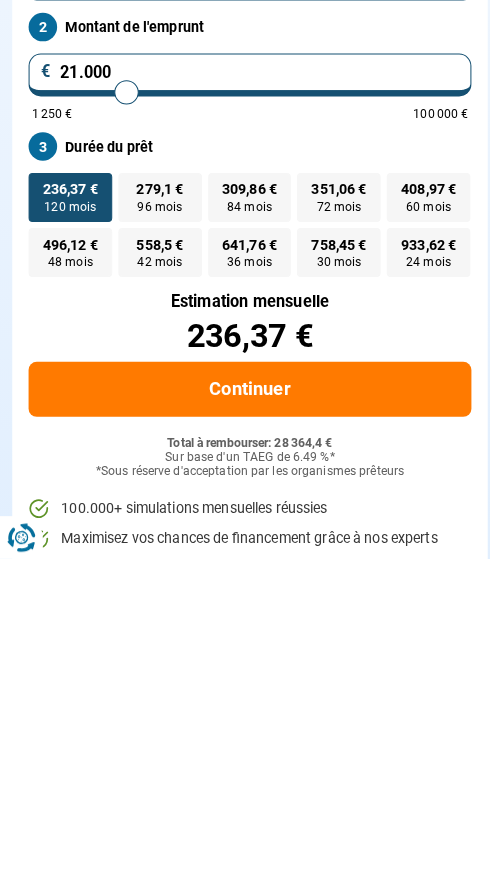 scroll, scrollTop: 76, scrollLeft: 0, axis: vertical 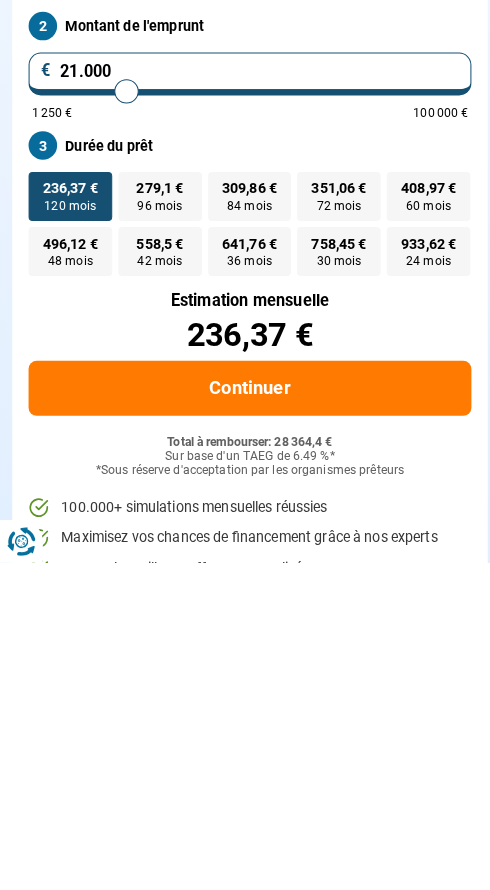 click on "Prêt voiture" at bounding box center (245, 317) 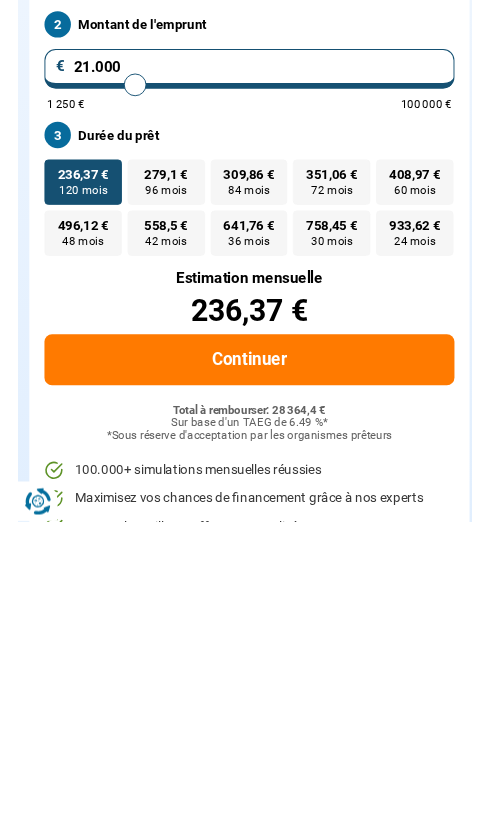 scroll, scrollTop: 82, scrollLeft: 0, axis: vertical 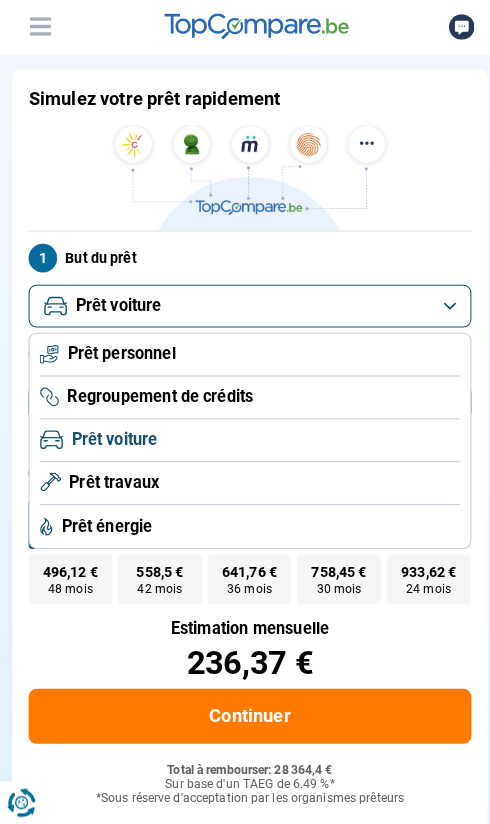 click on "Prêt personnel" 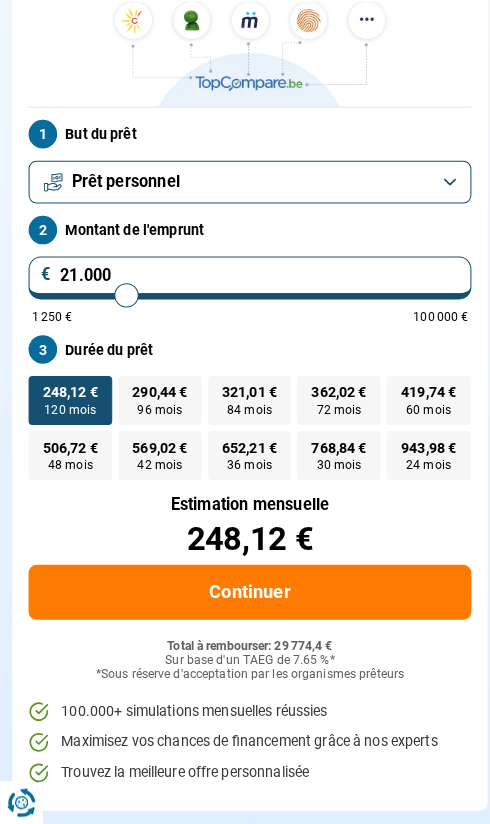 scroll, scrollTop: 206, scrollLeft: 0, axis: vertical 